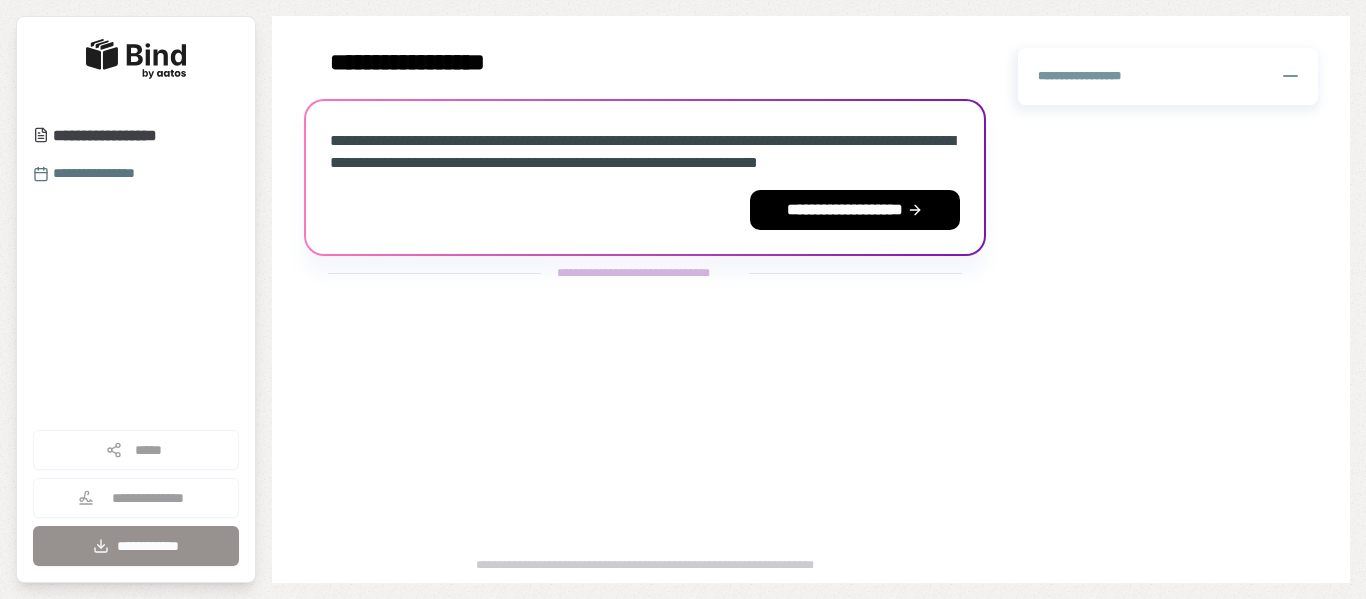 scroll, scrollTop: 0, scrollLeft: 0, axis: both 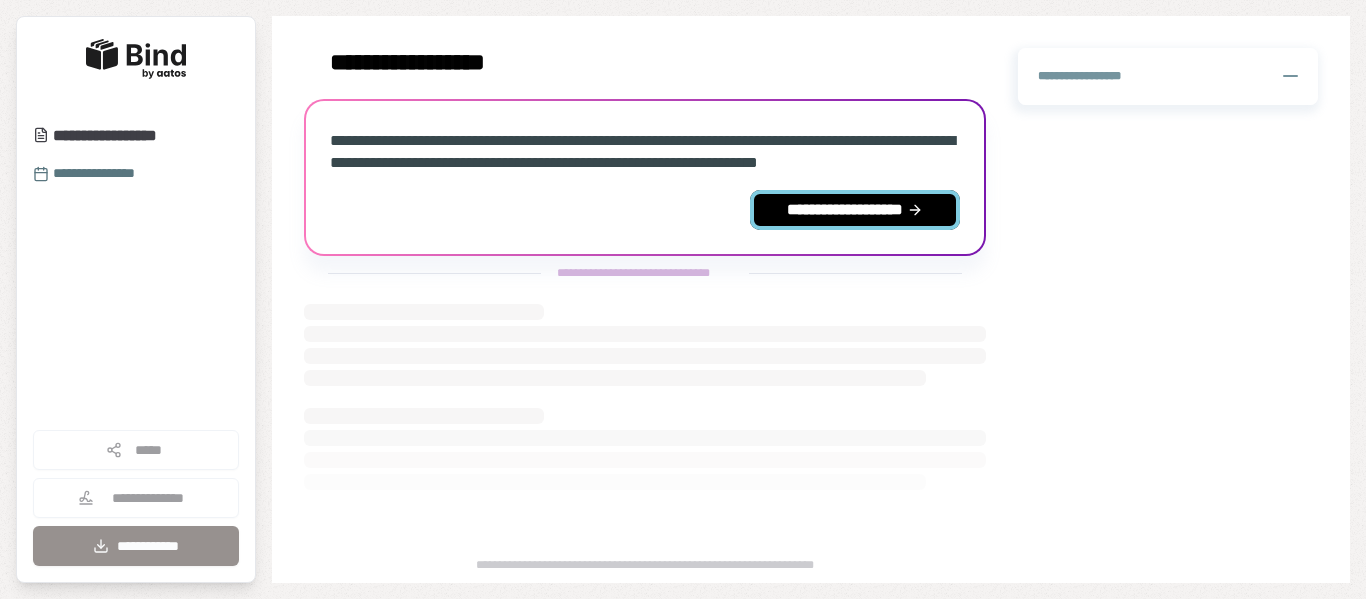 click on "**********" at bounding box center (855, 210) 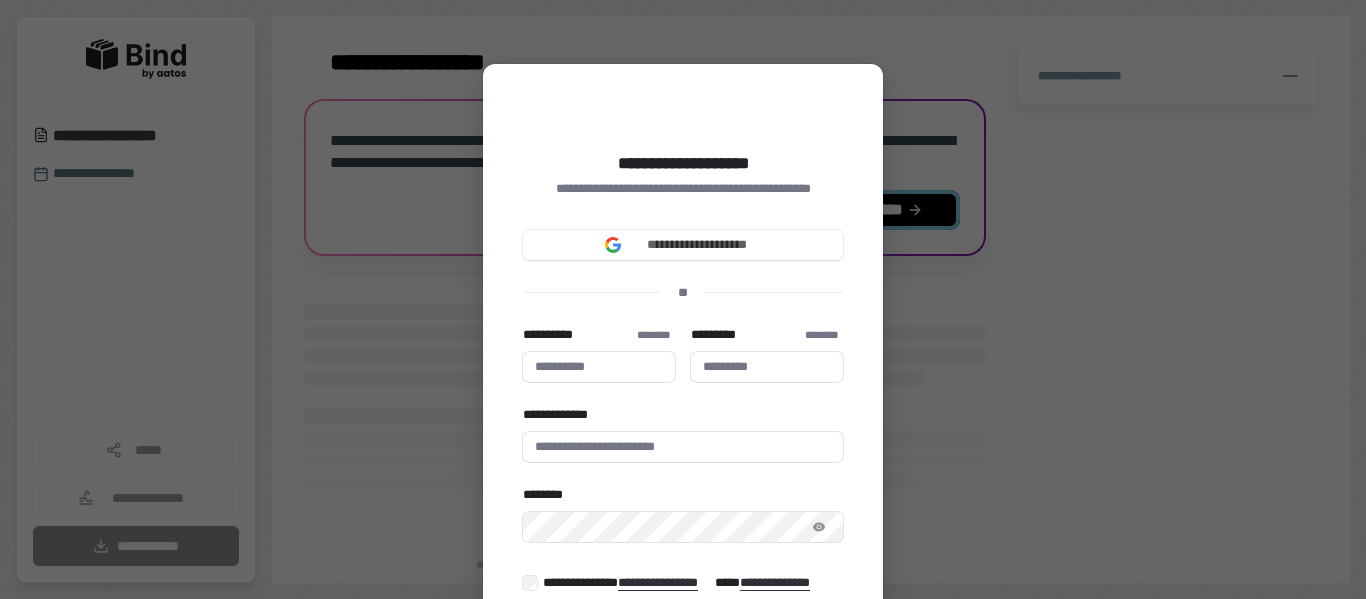 type 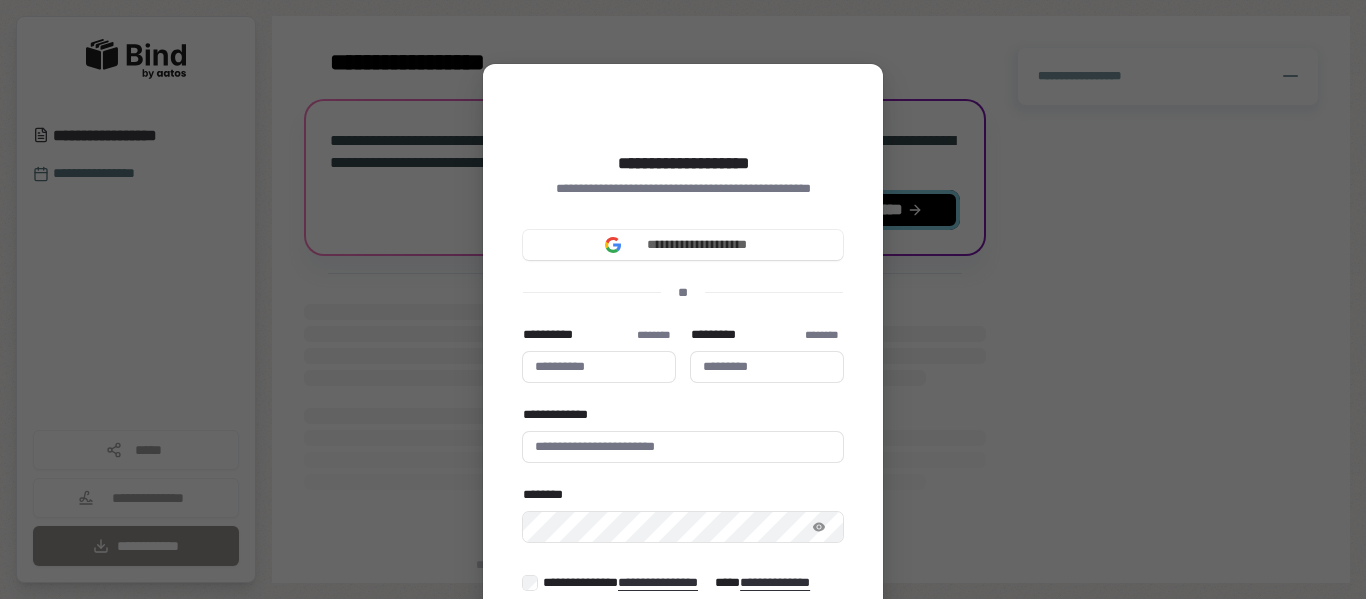 type 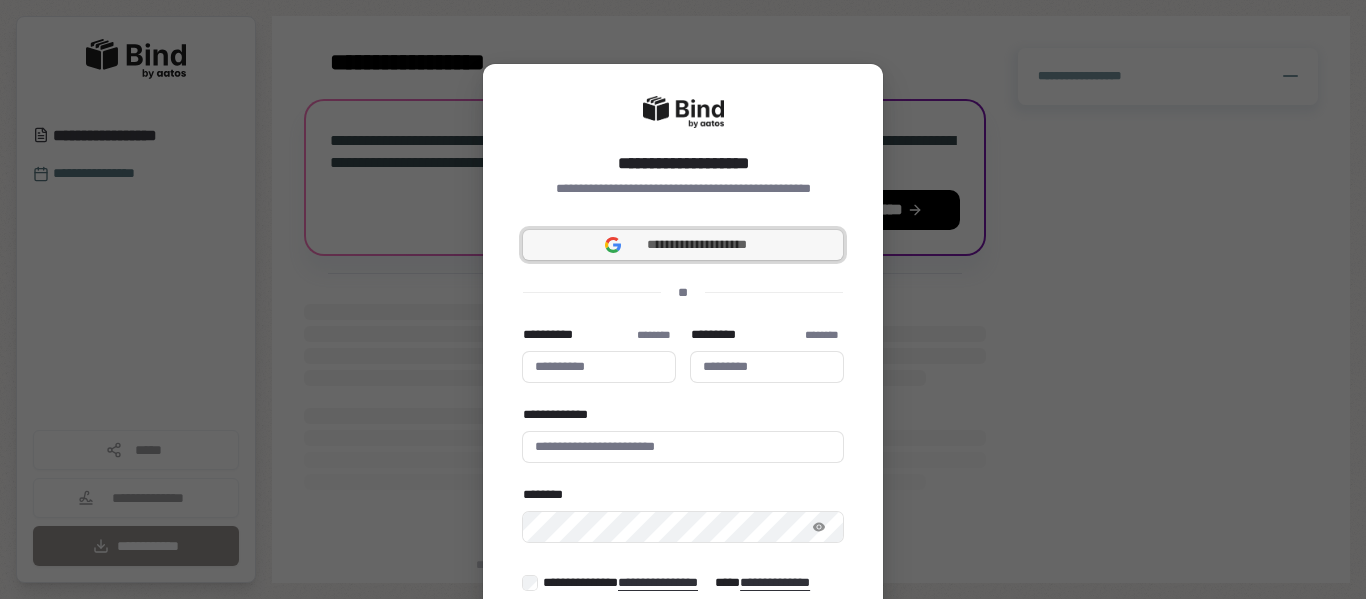click on "**********" at bounding box center (697, 245) 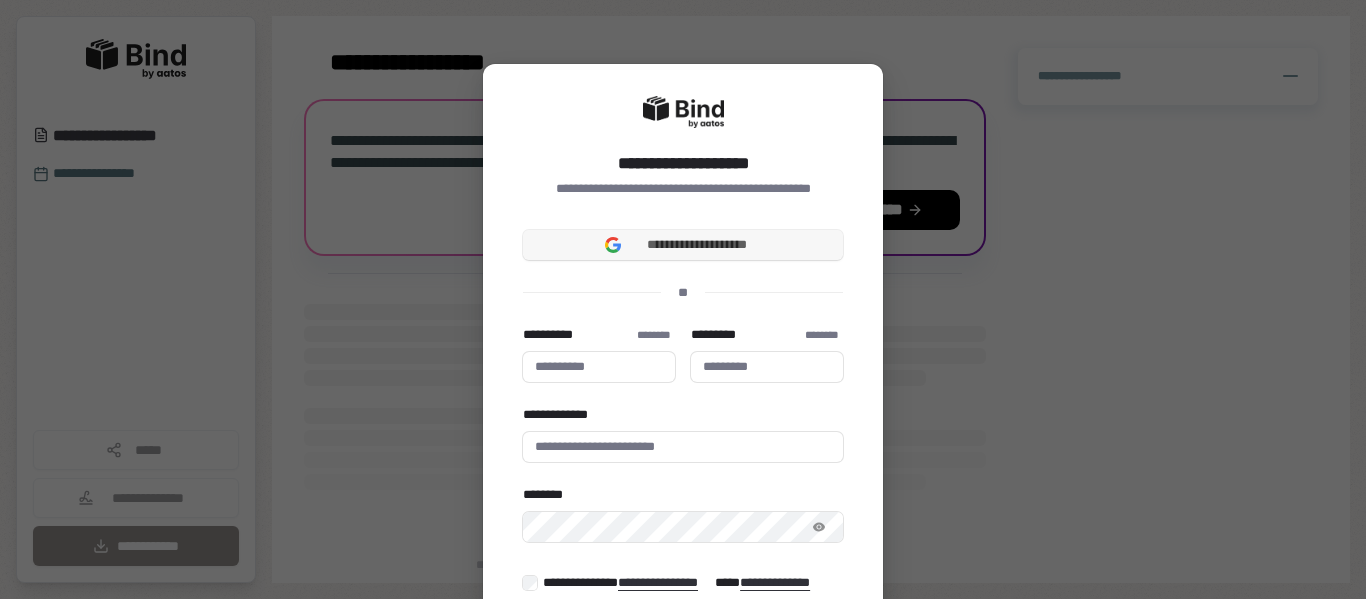 type 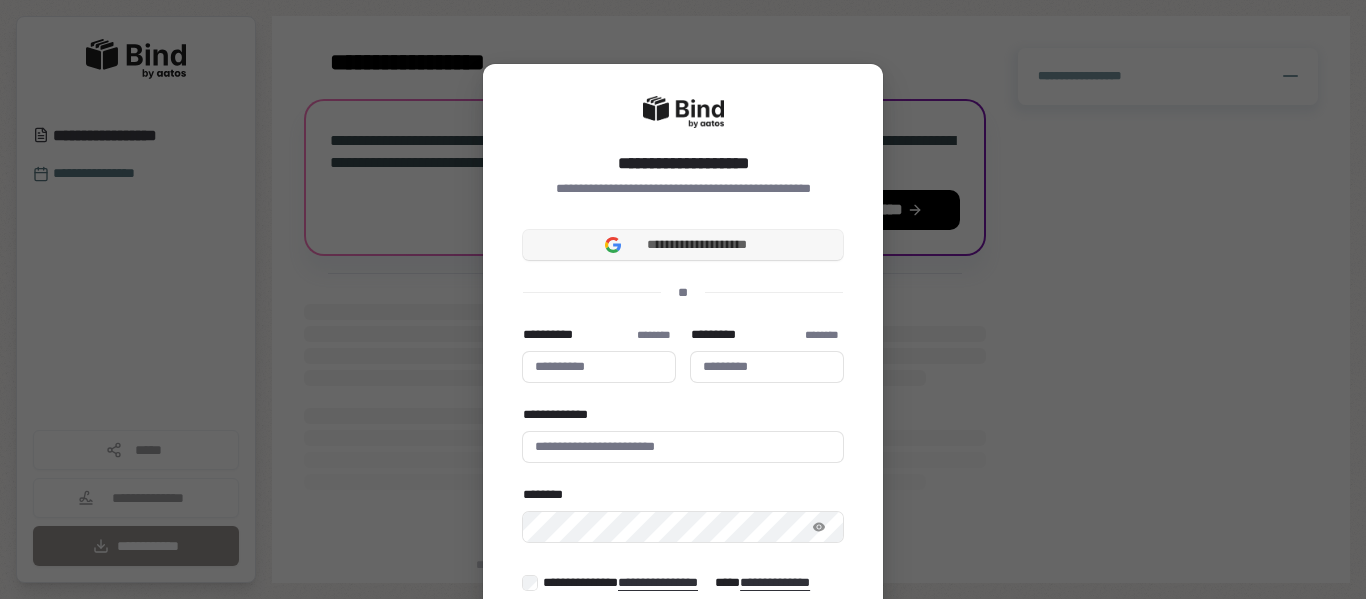 type 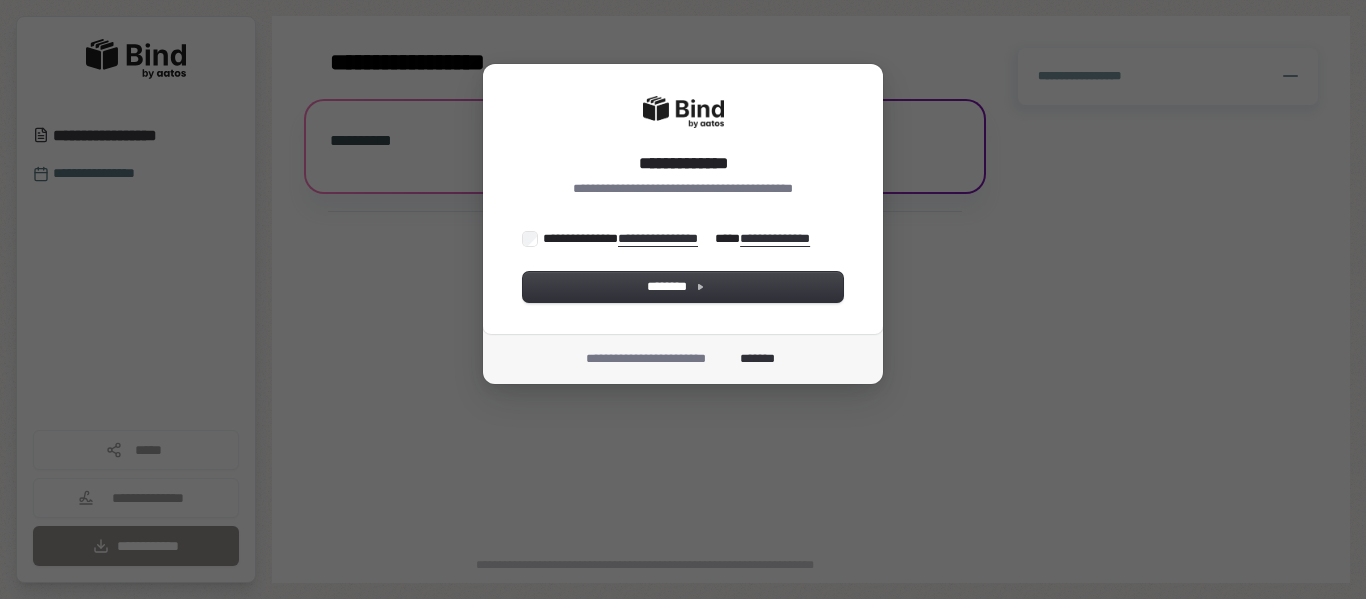 scroll, scrollTop: 0, scrollLeft: 0, axis: both 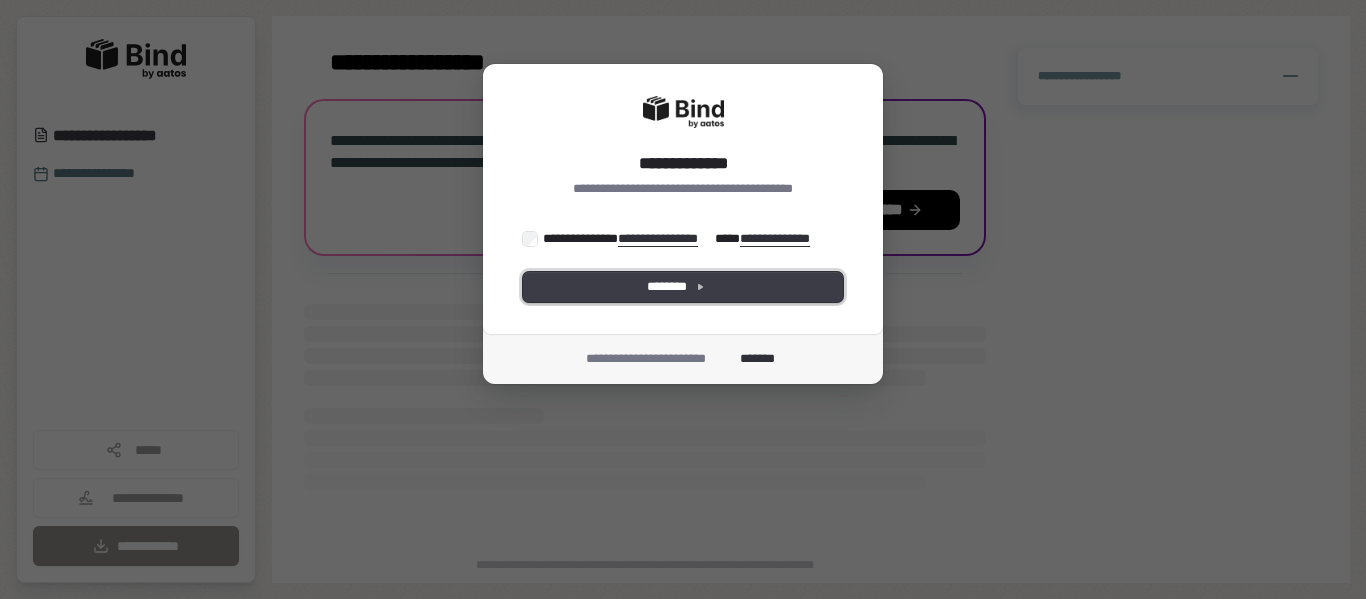click on "********" at bounding box center [683, 287] 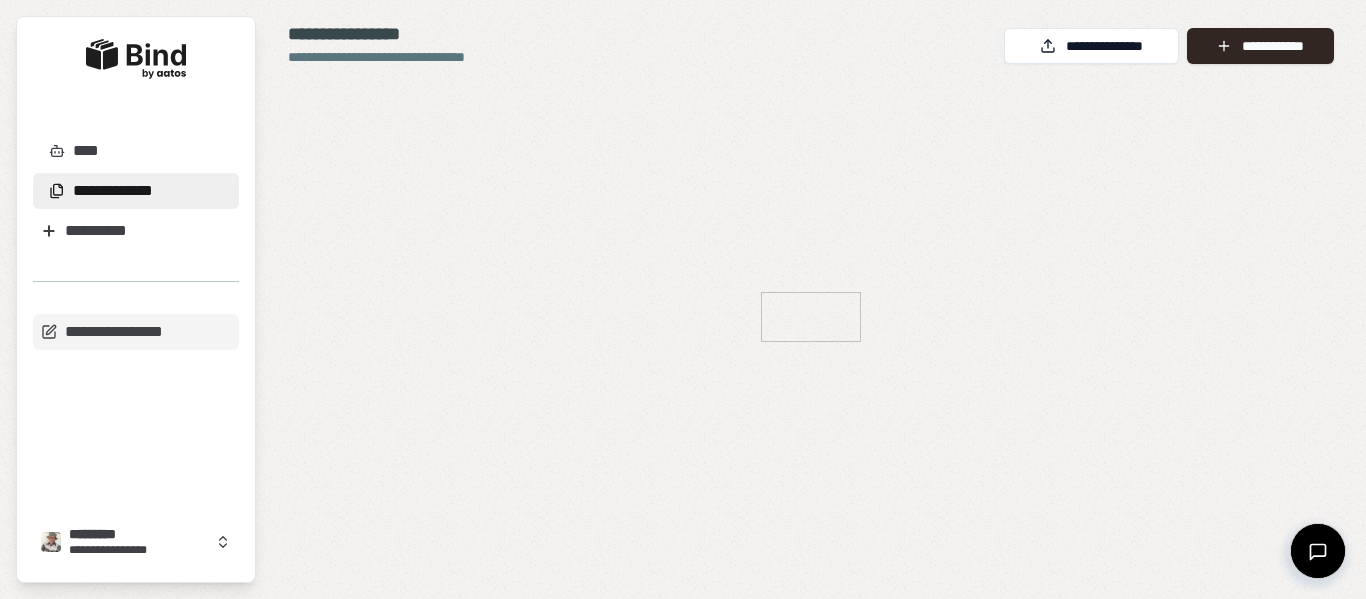 scroll, scrollTop: 0, scrollLeft: 0, axis: both 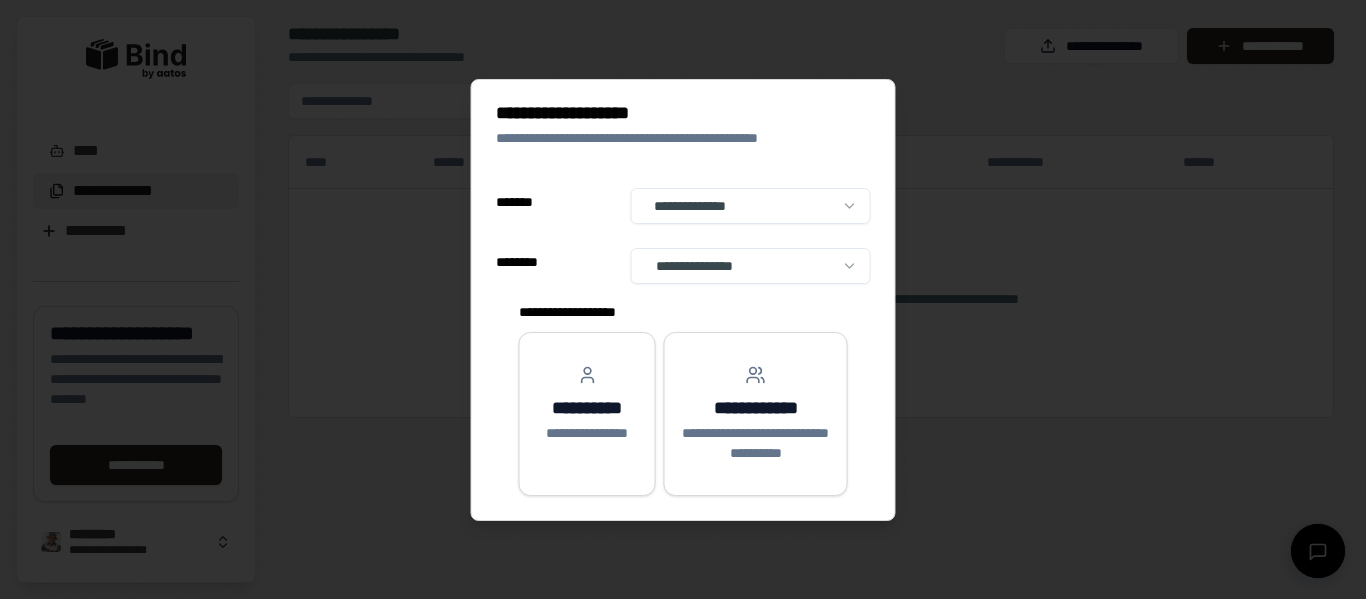 select on "**" 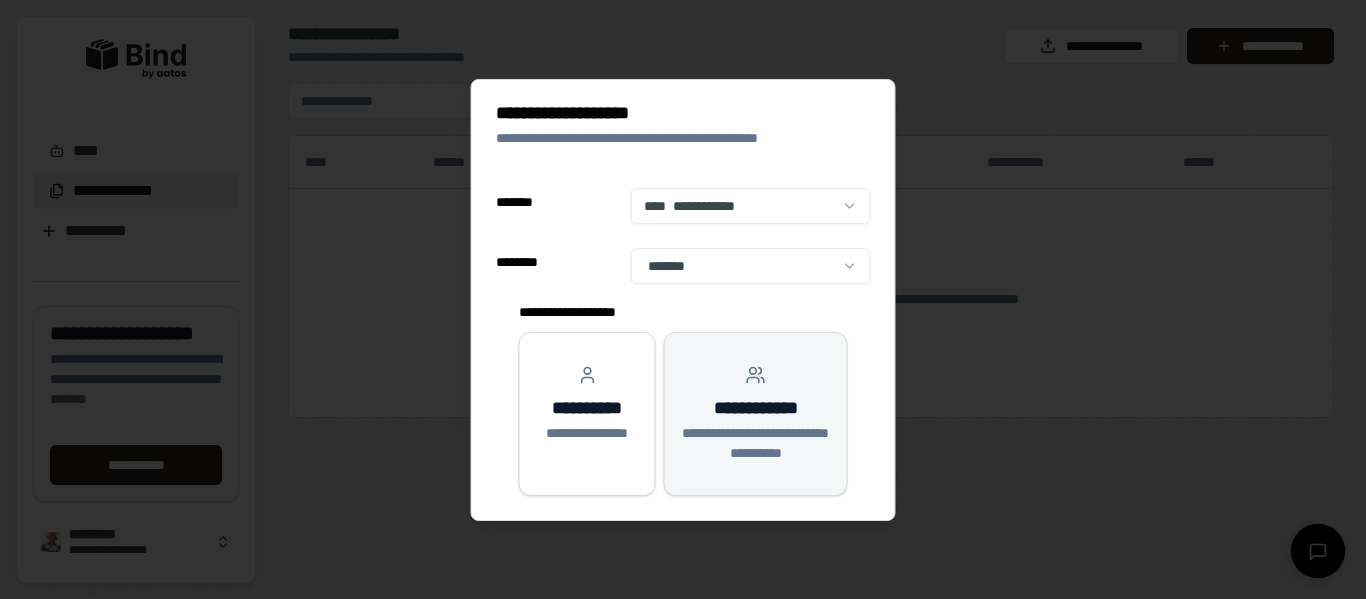 click on "**********" at bounding box center (755, 408) 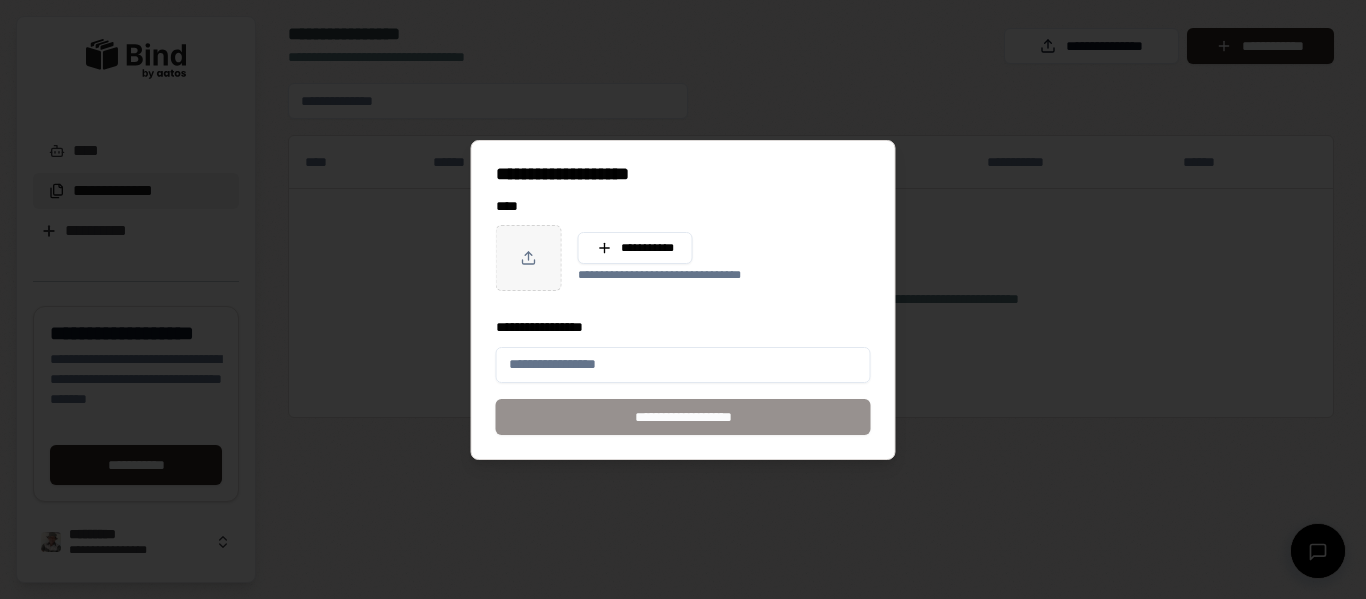 click on "**********" at bounding box center [683, 365] 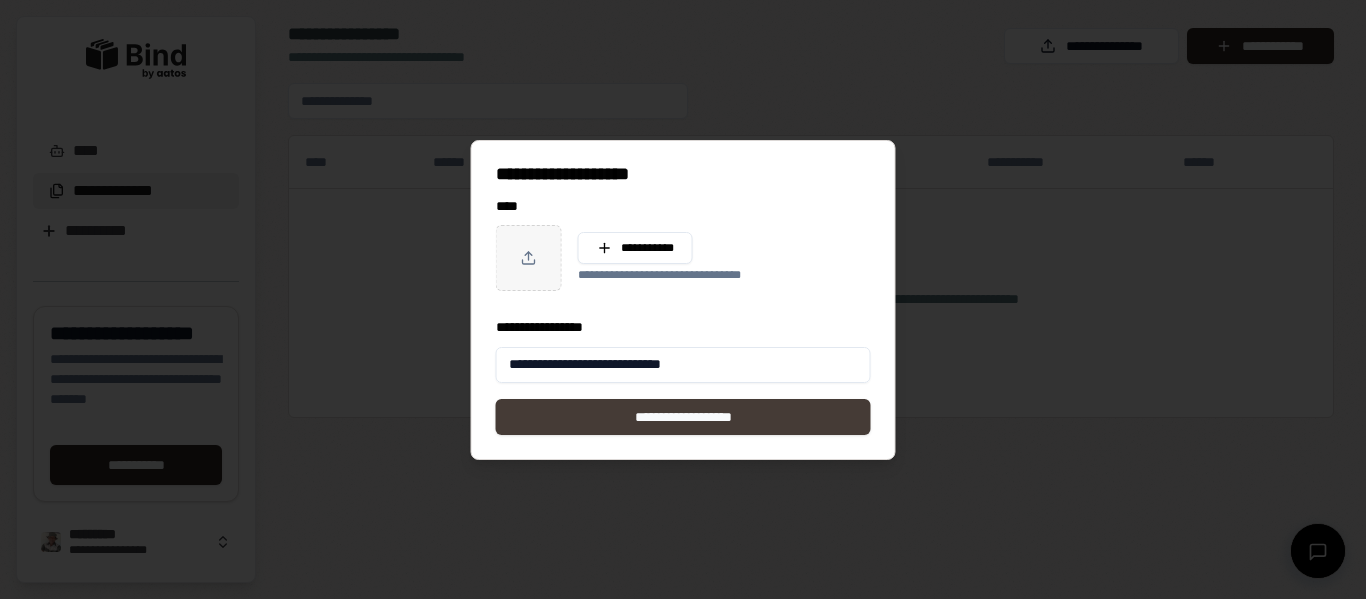 type on "**********" 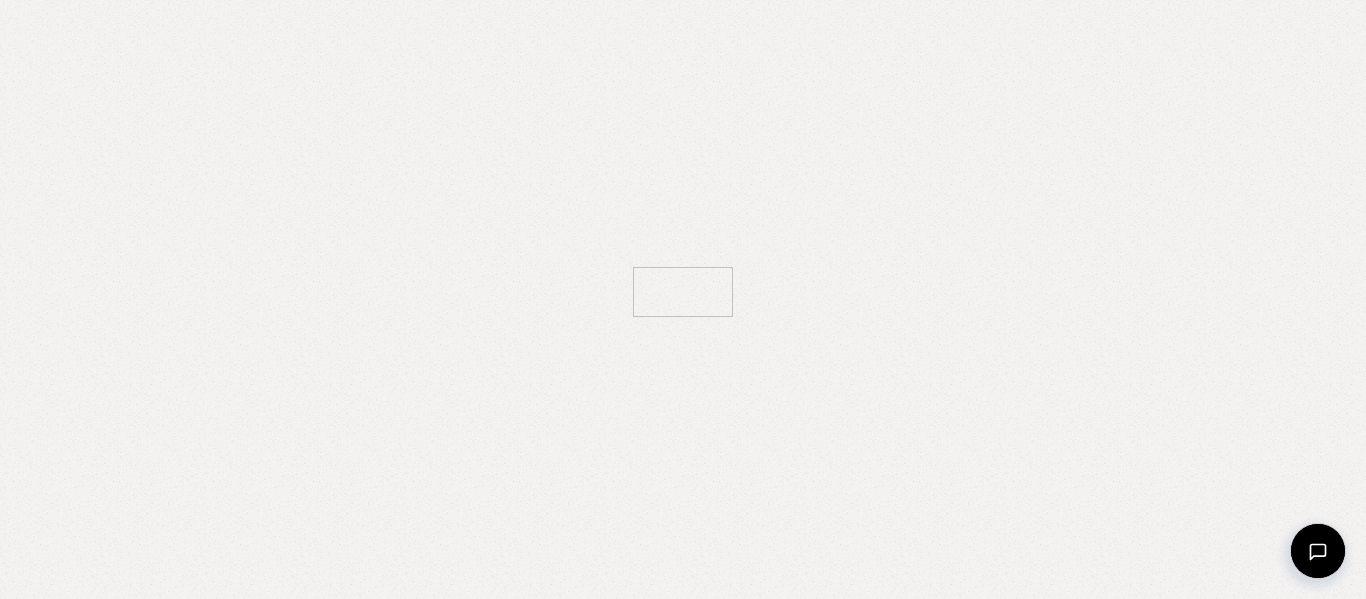 scroll, scrollTop: 0, scrollLeft: 0, axis: both 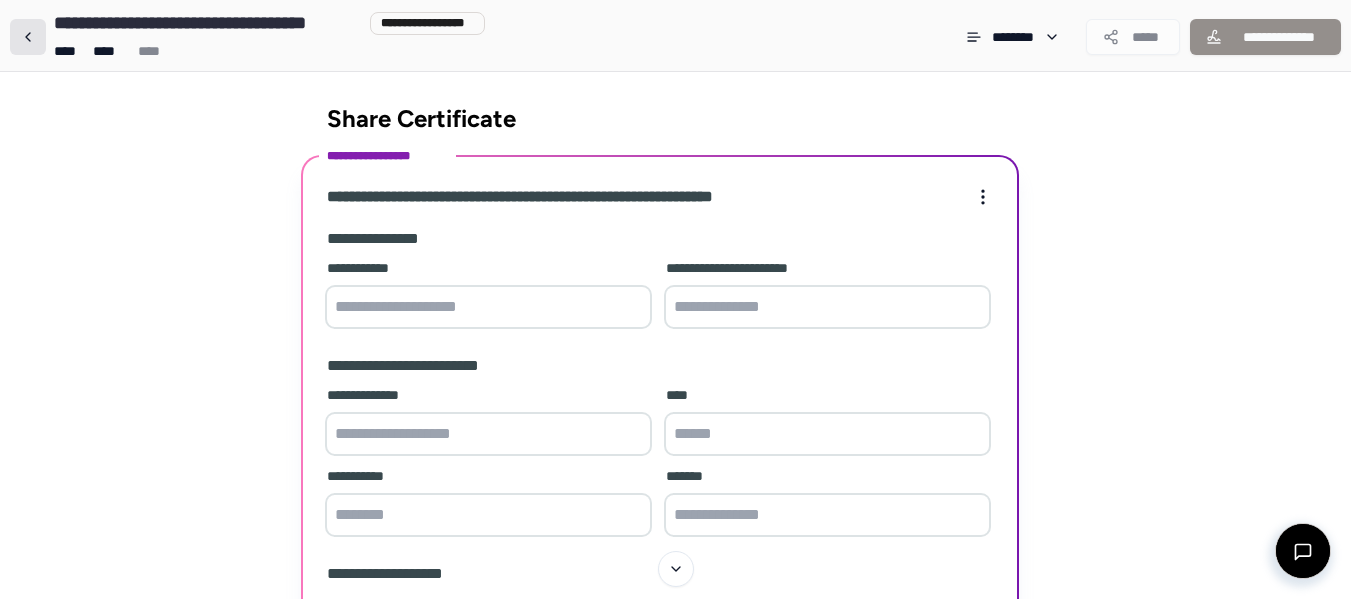 click at bounding box center [28, 37] 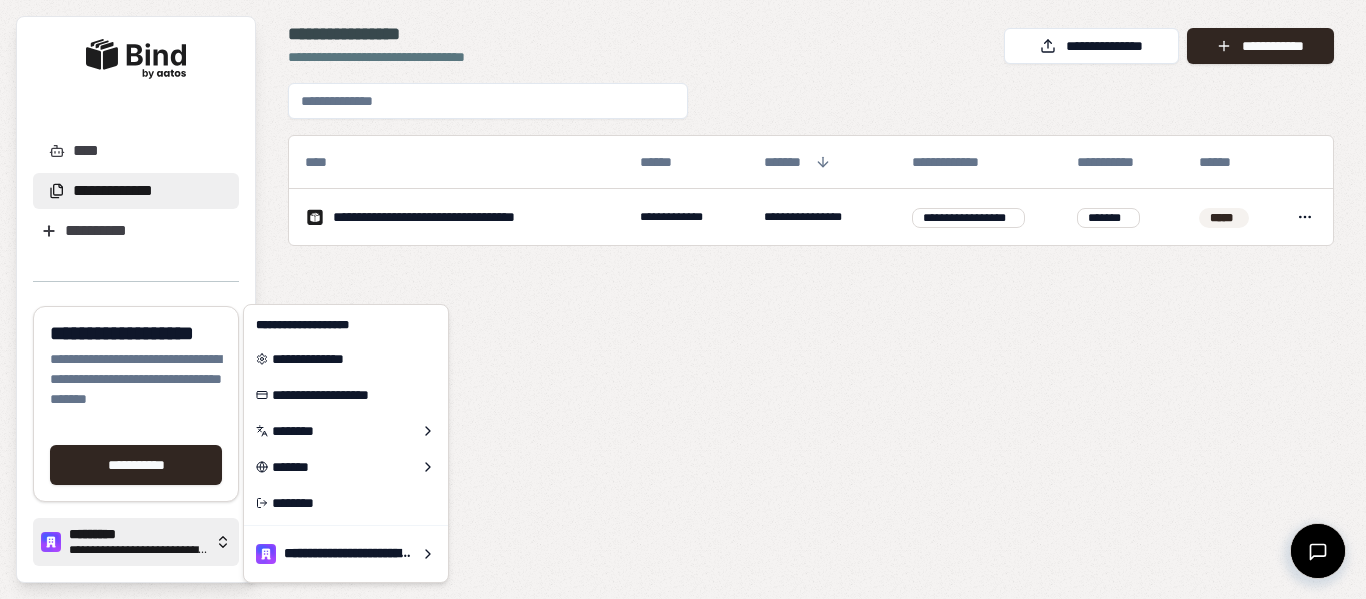 click on "*********" at bounding box center (138, 535) 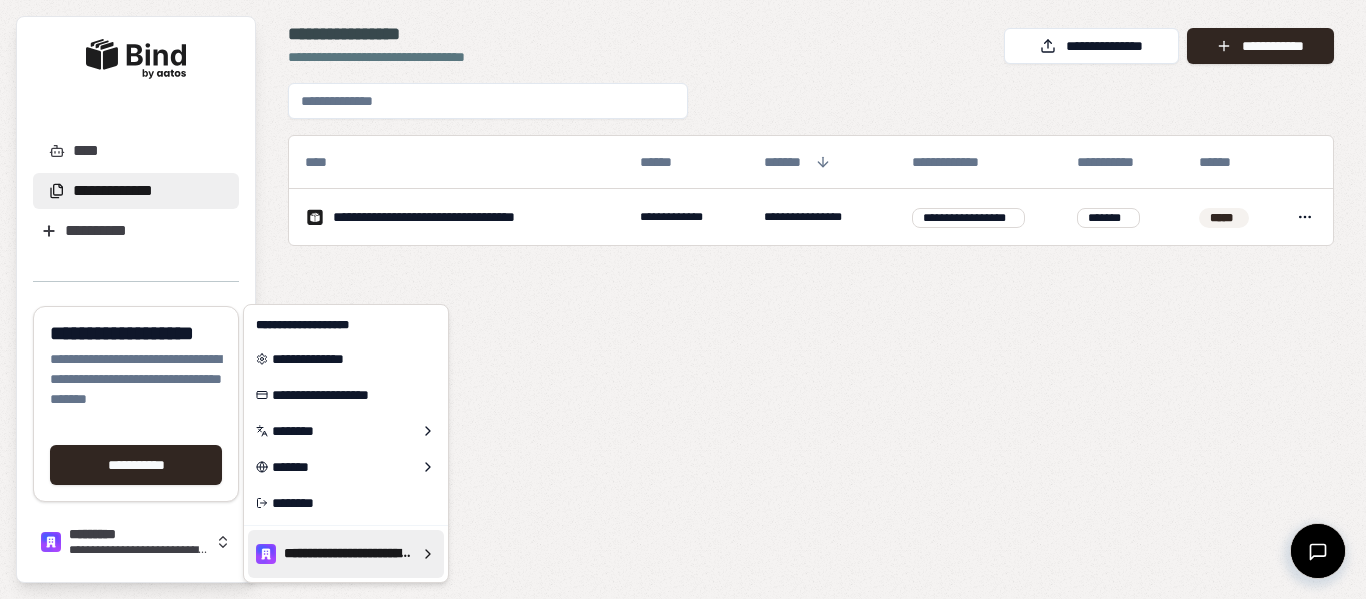 click on "**********" at bounding box center (683, 299) 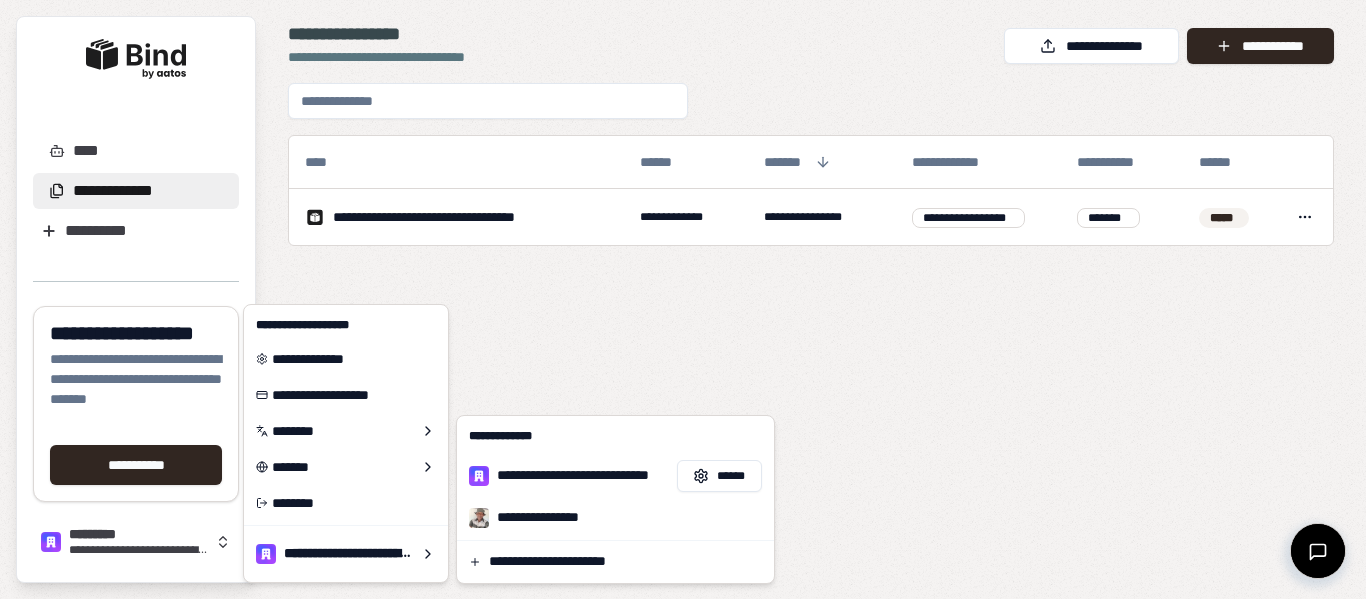 click on "**********" at bounding box center [615, 476] 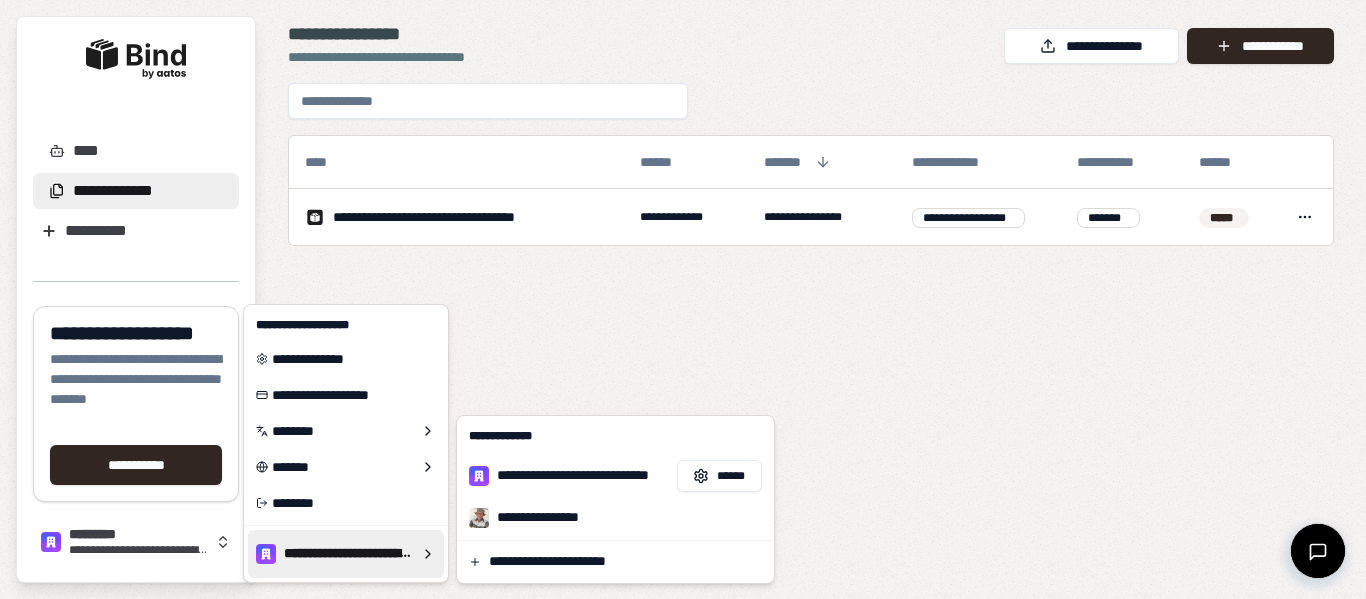 click on "**********" at bounding box center [683, 299] 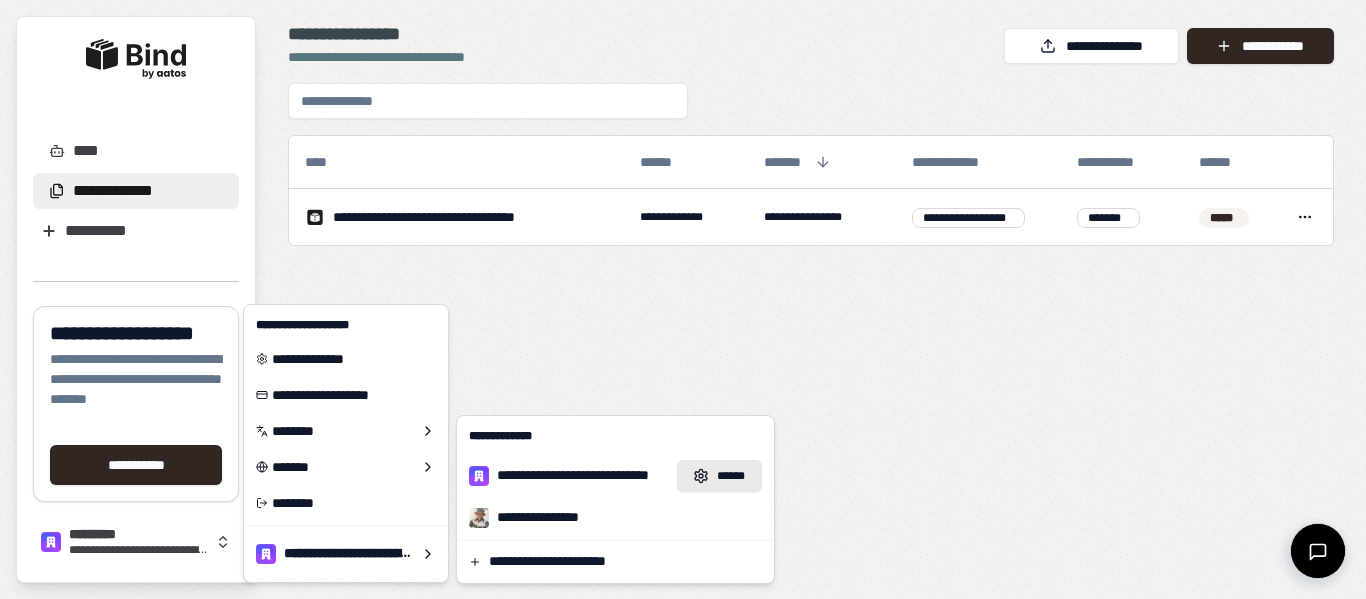 click on "******" at bounding box center (719, 476) 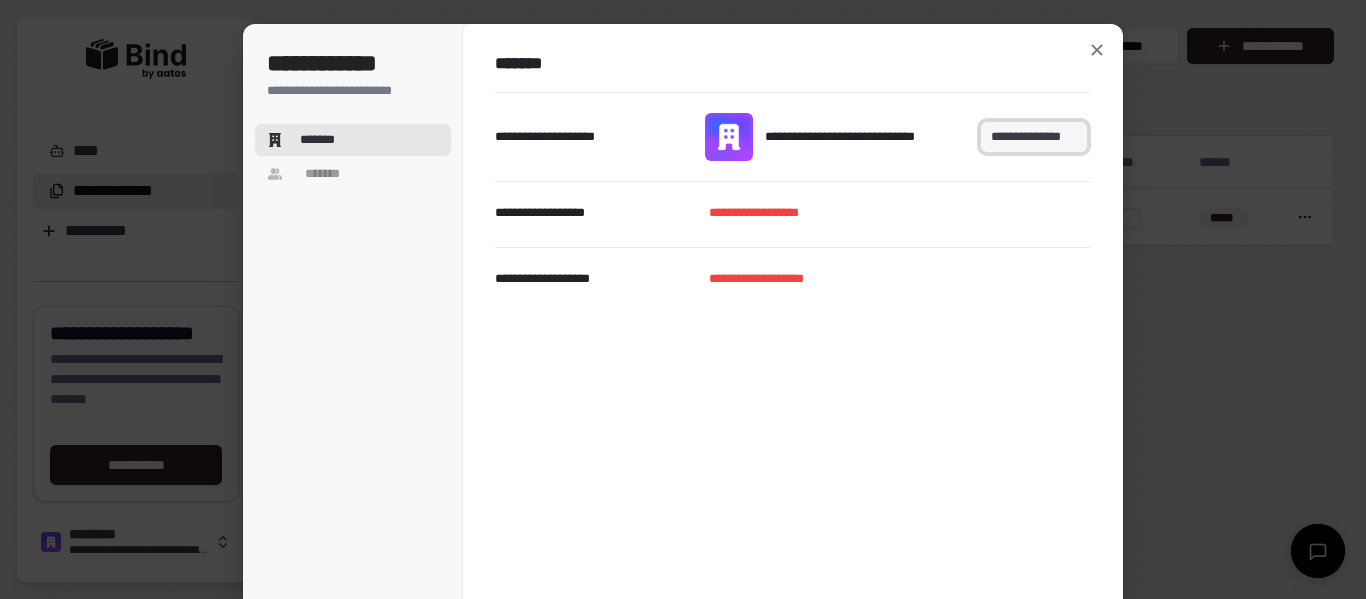 click on "**********" at bounding box center [1034, 137] 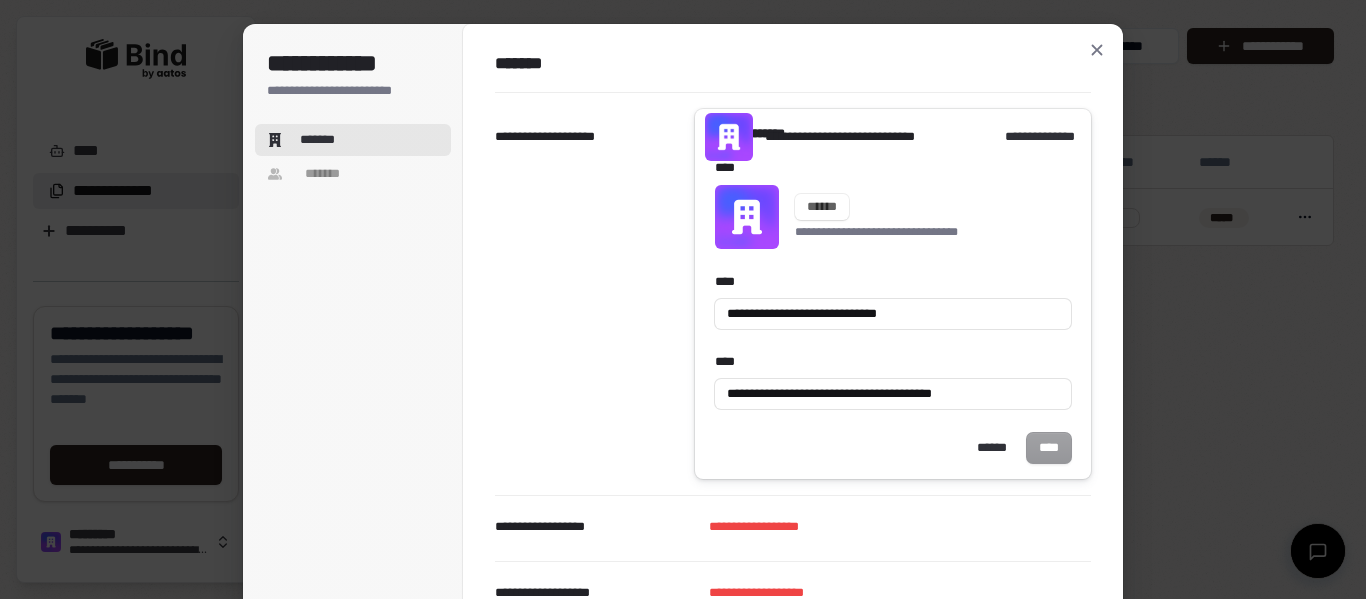 type on "**********" 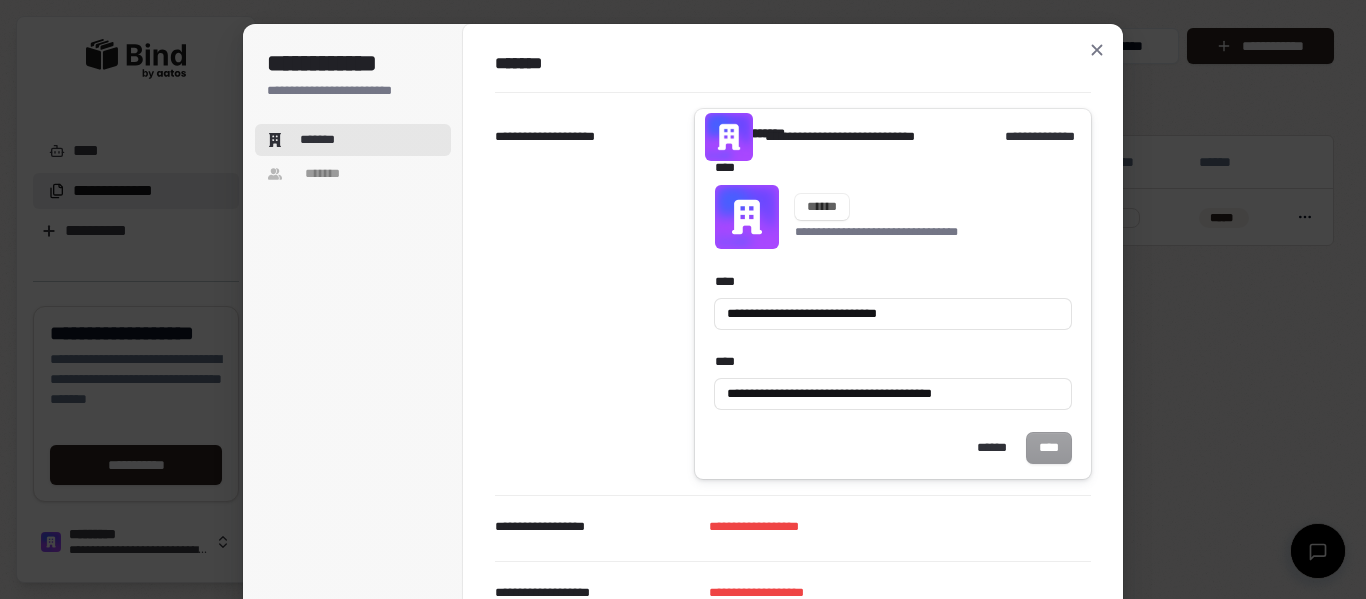 type on "**********" 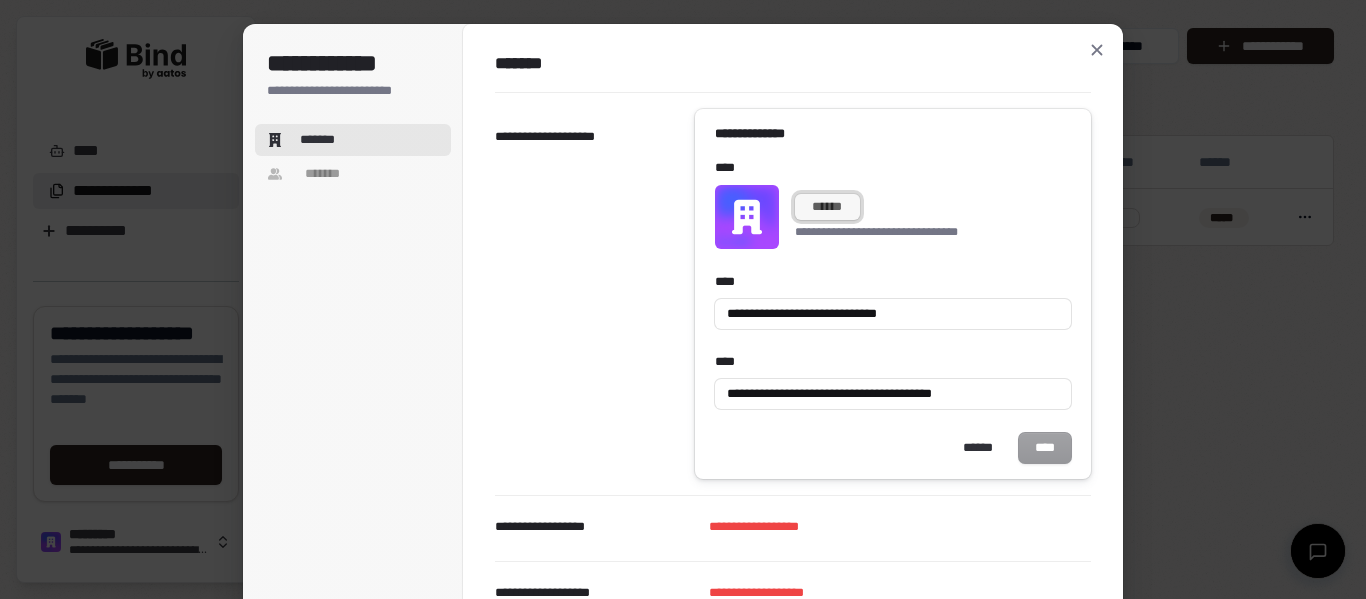 type on "**********" 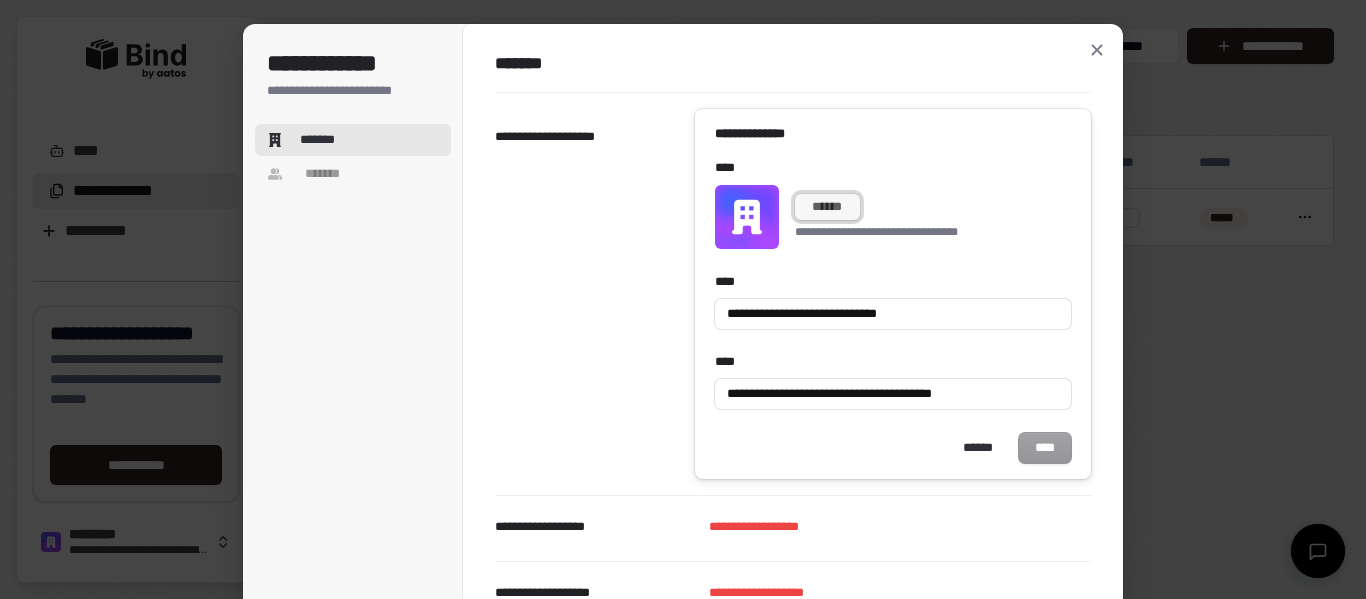 type on "**********" 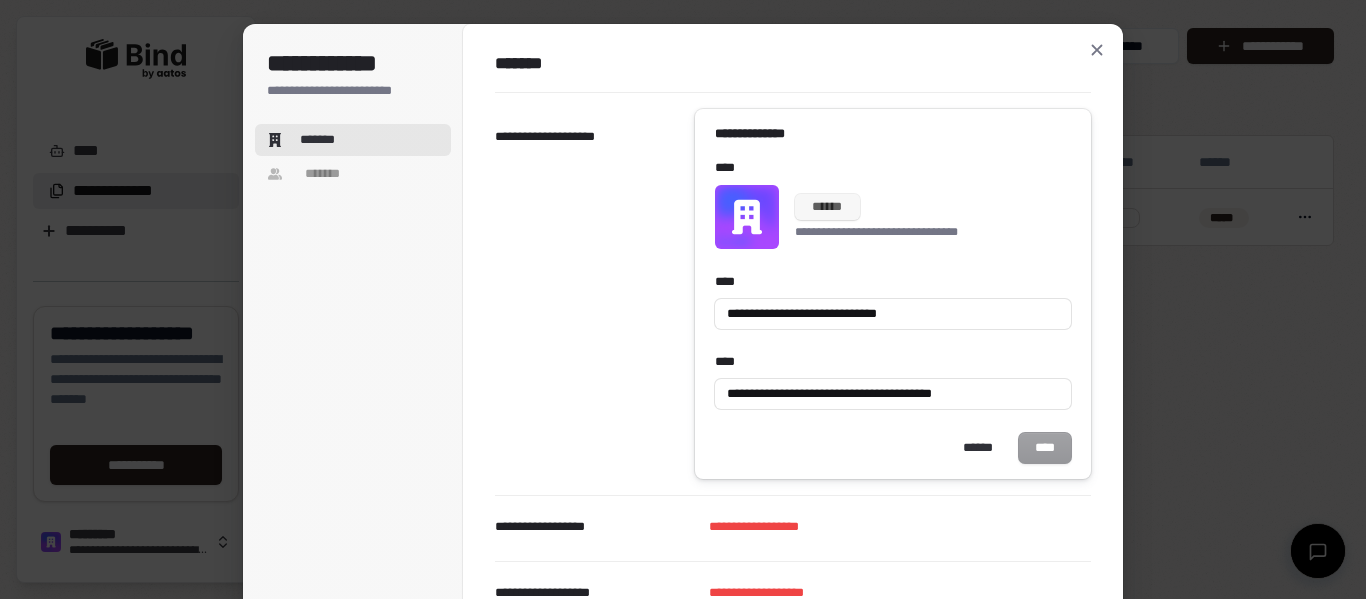 type on "**********" 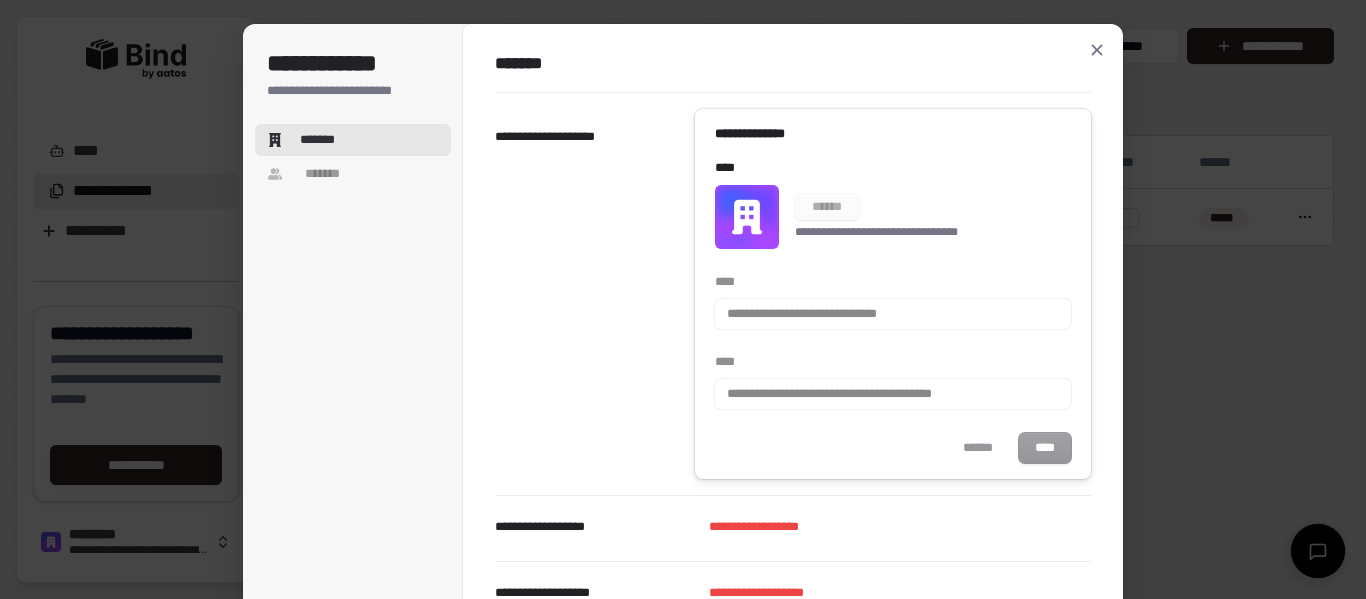 type on "**********" 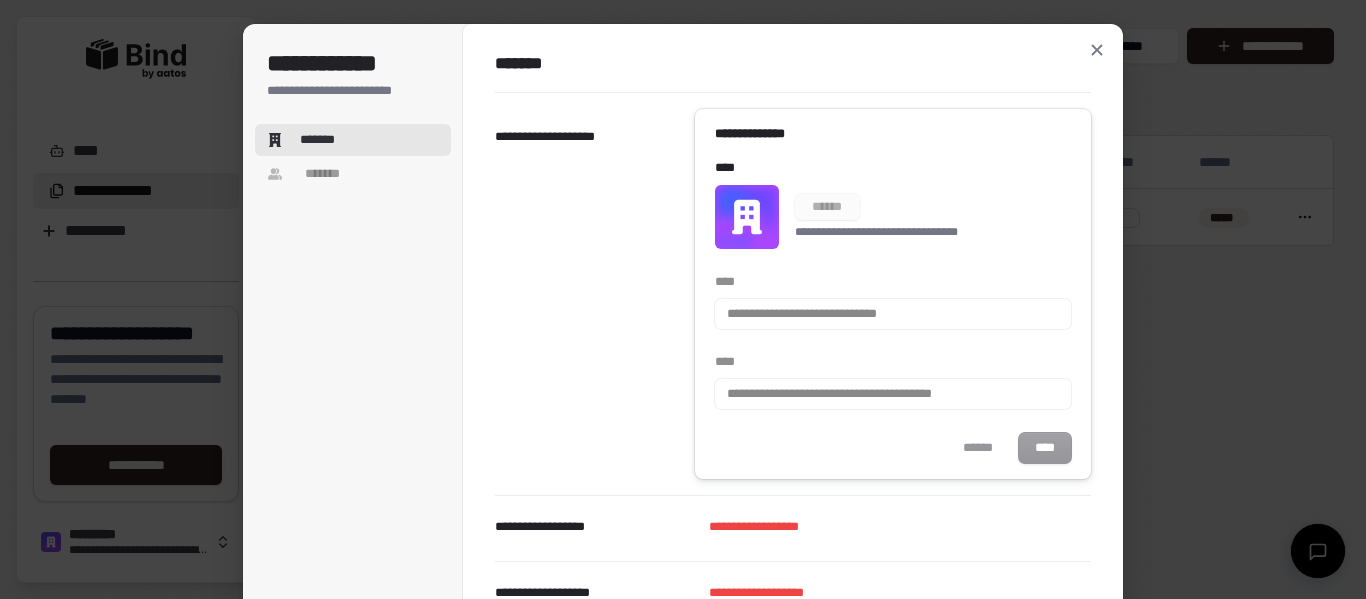 type on "**********" 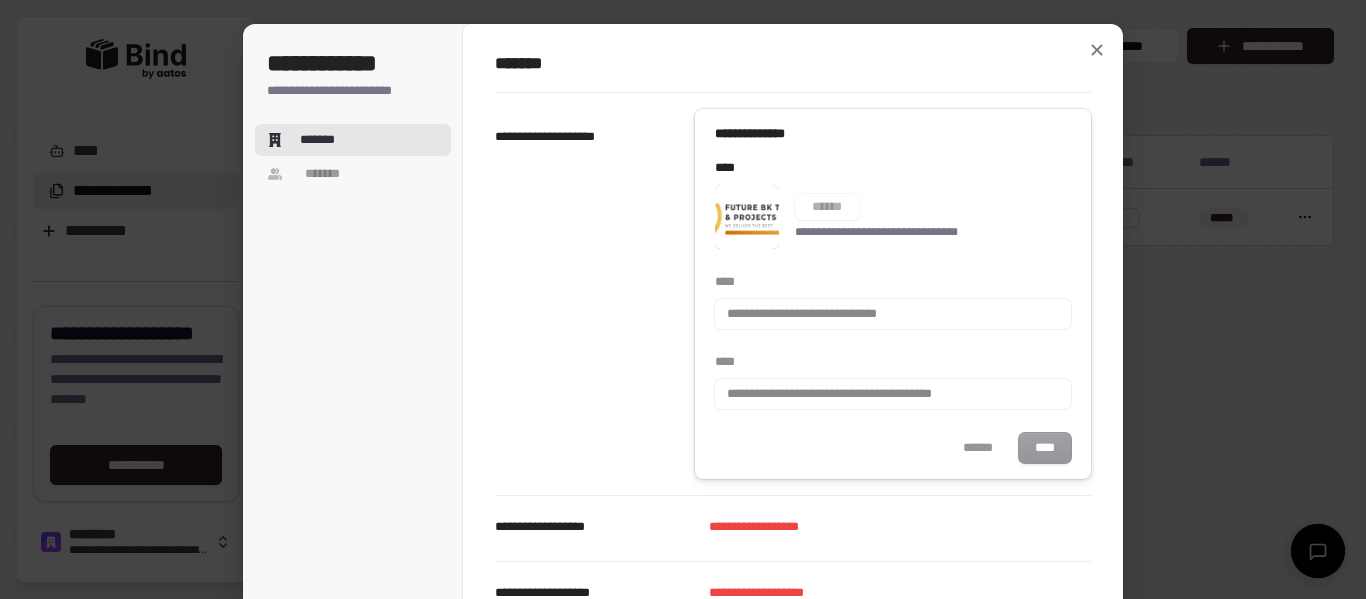type on "**********" 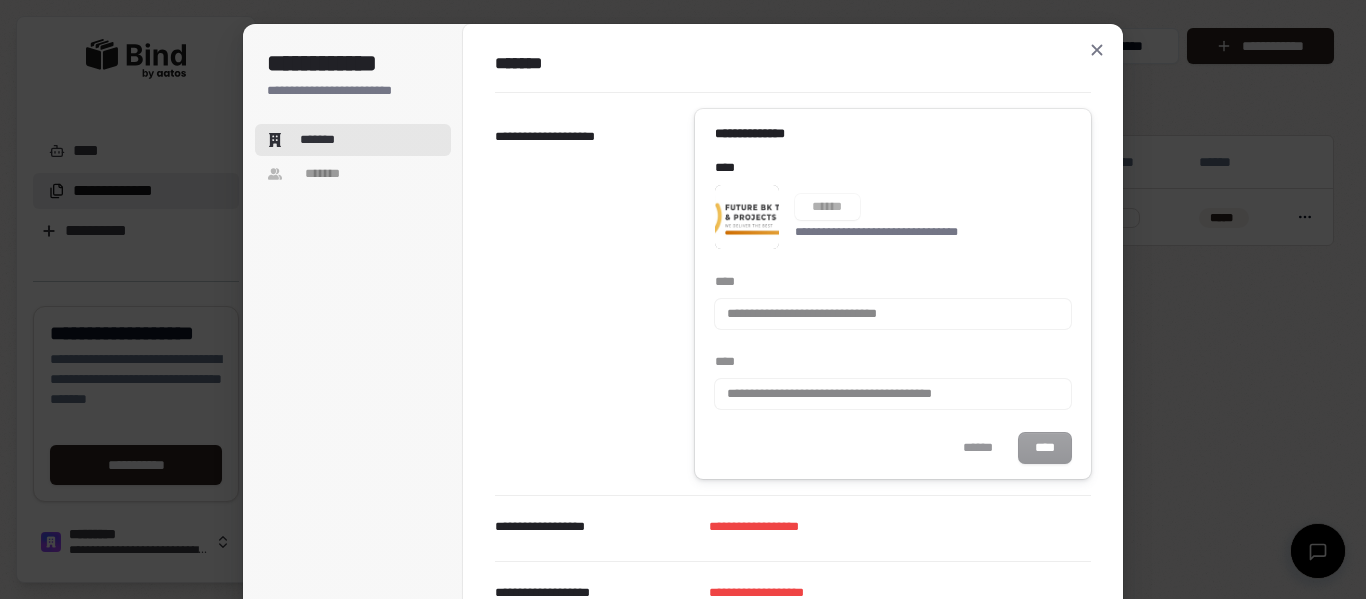 type on "**********" 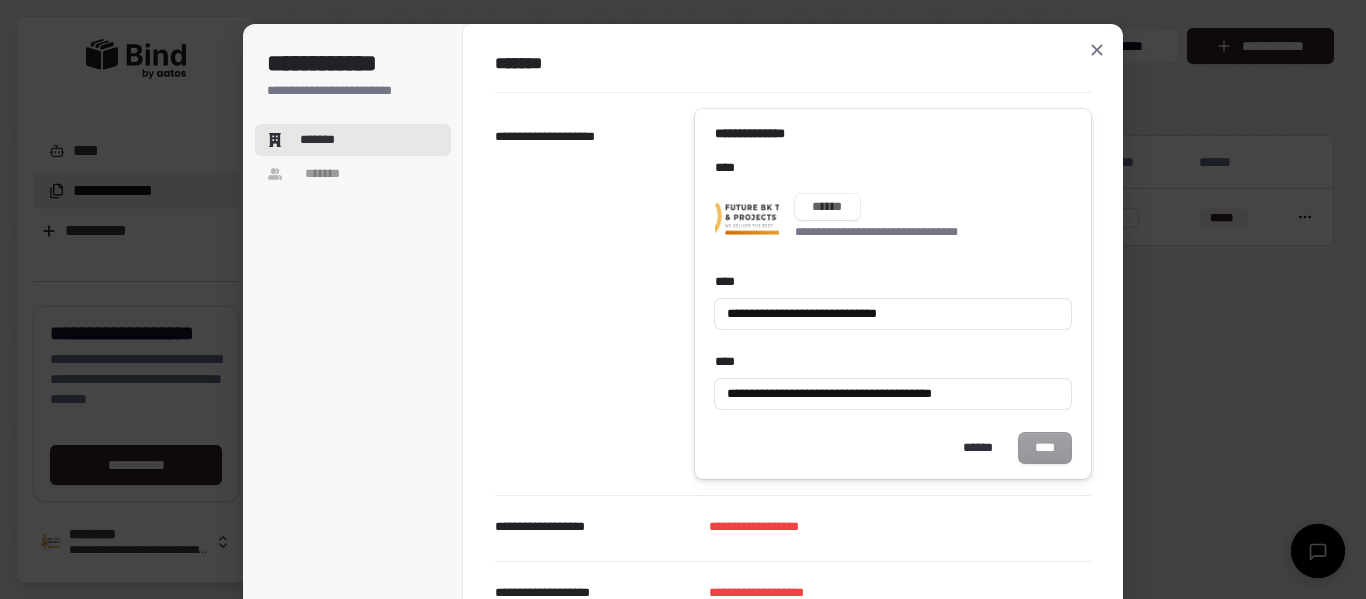 click on "**** ******" at bounding box center [893, 448] 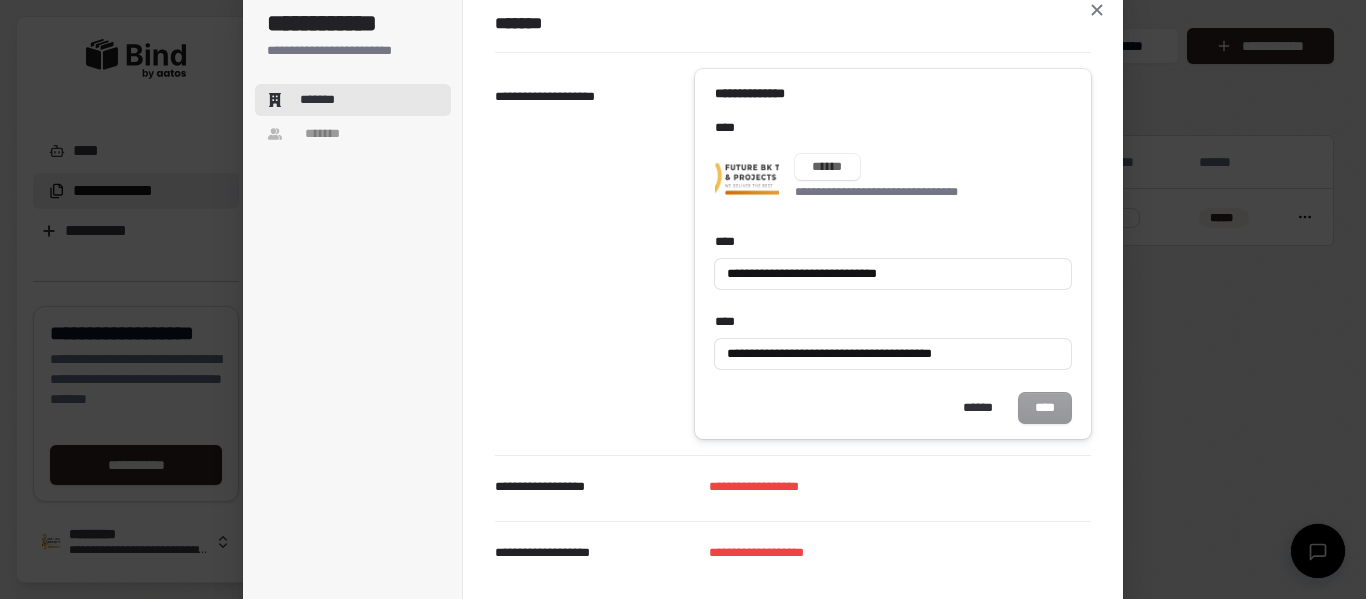 scroll, scrollTop: 129, scrollLeft: 0, axis: vertical 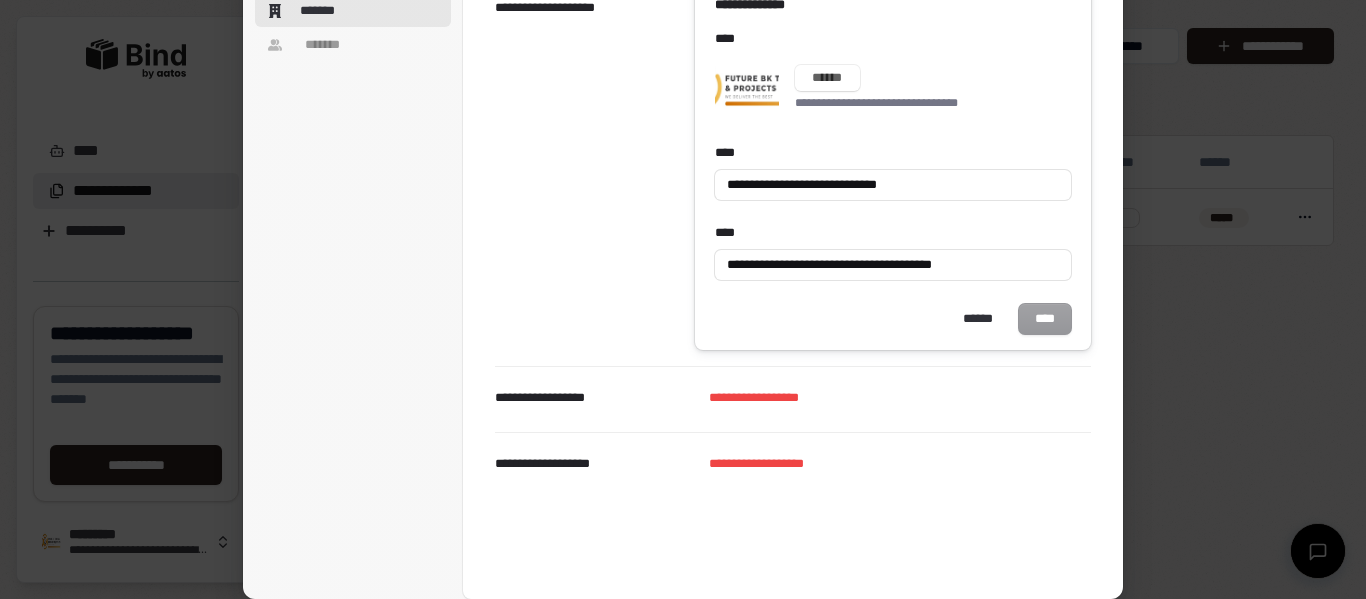click on "*******" at bounding box center (318, 11) 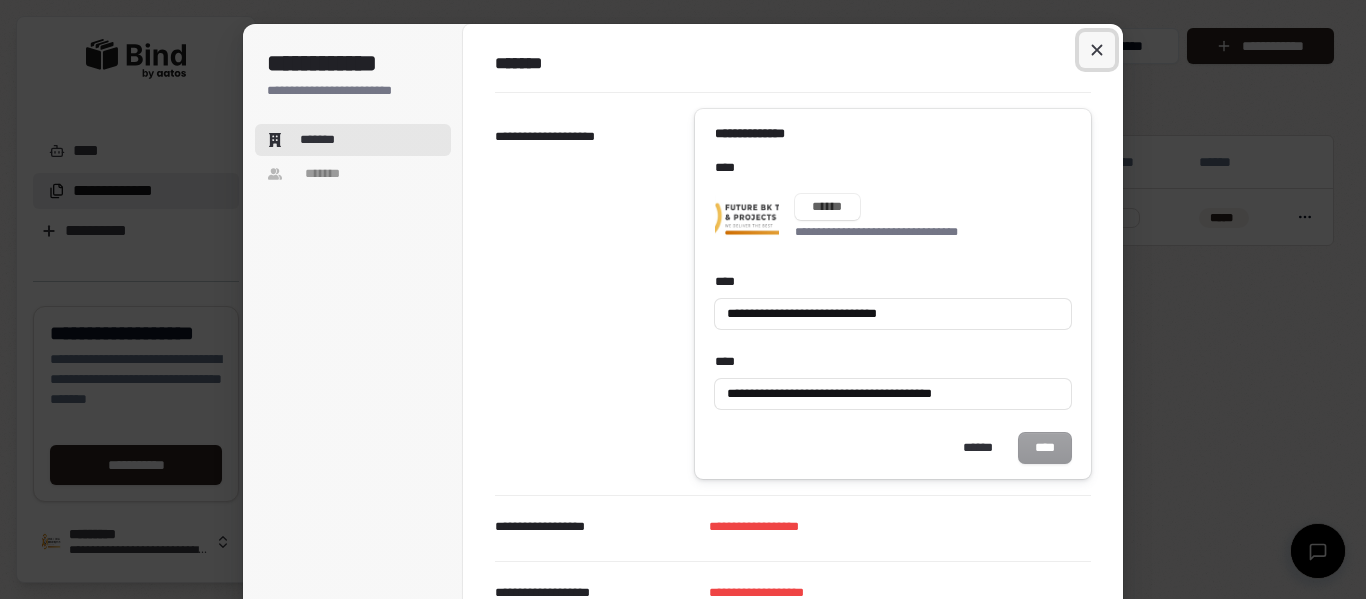 click at bounding box center [1097, 50] 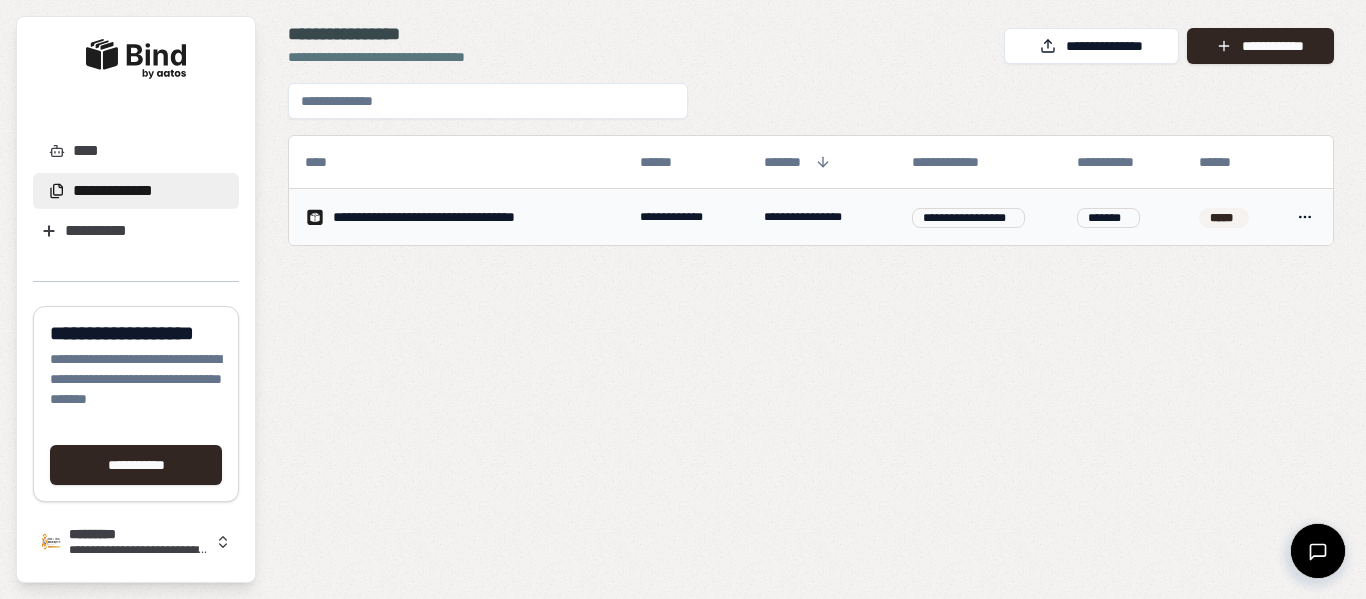 click on "**********" at bounding box center [822, 217] 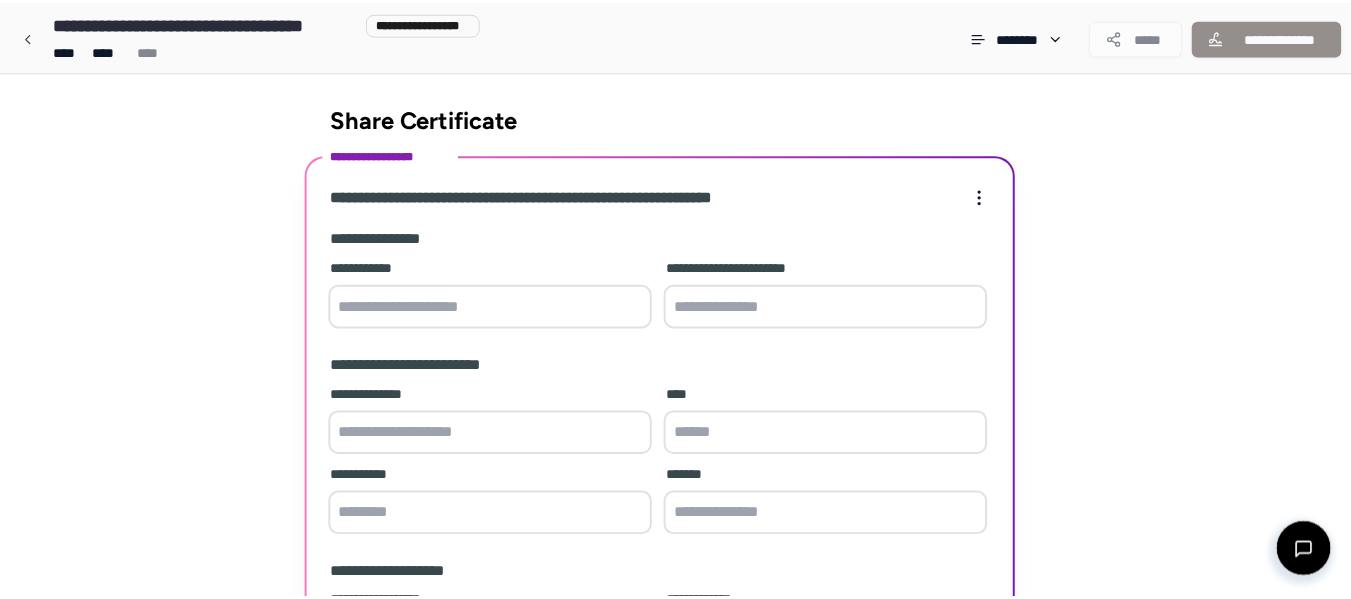scroll, scrollTop: 233, scrollLeft: 0, axis: vertical 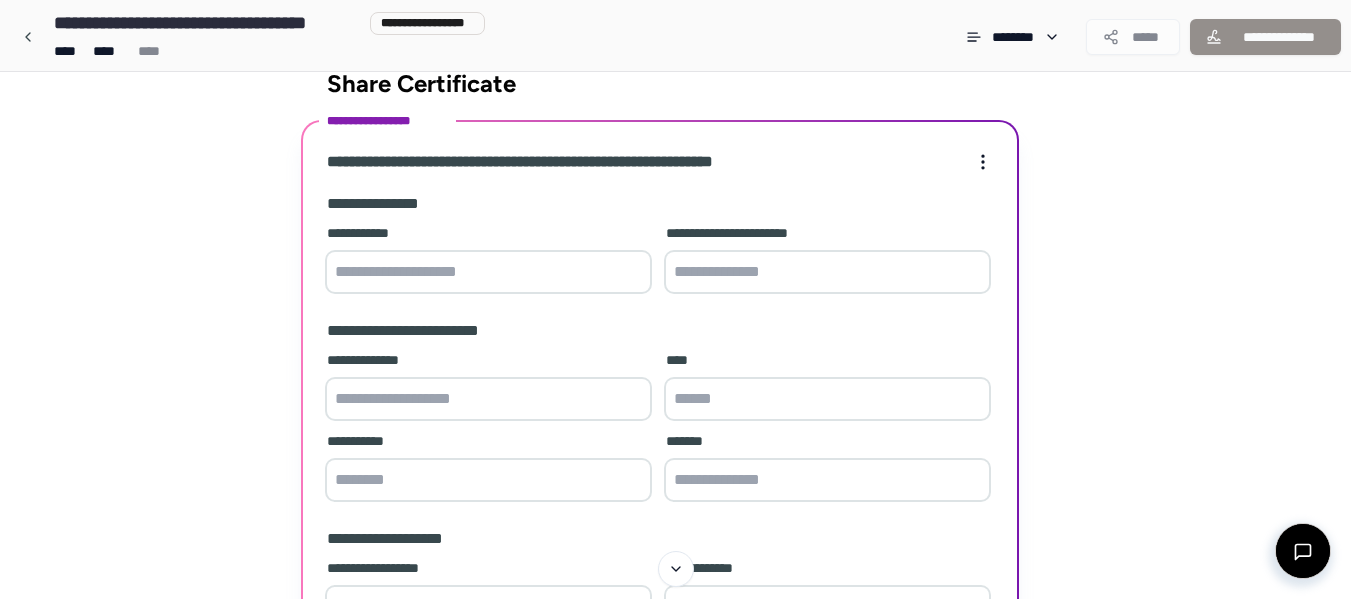 click at bounding box center (488, 272) 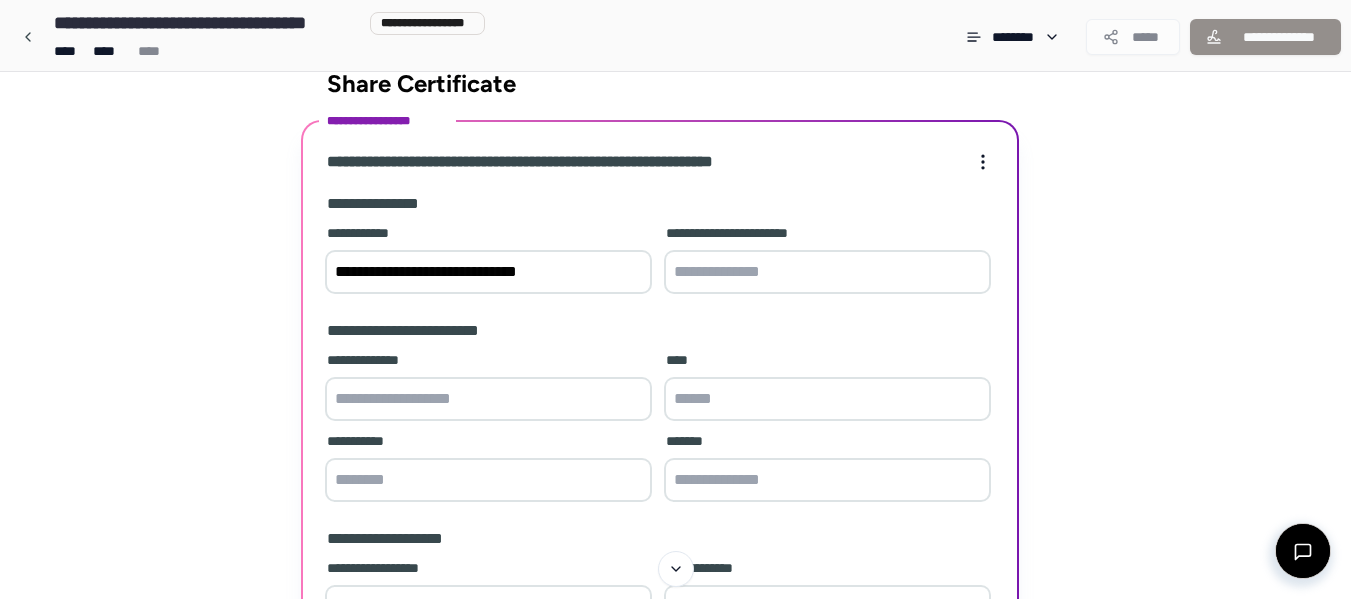 type on "**********" 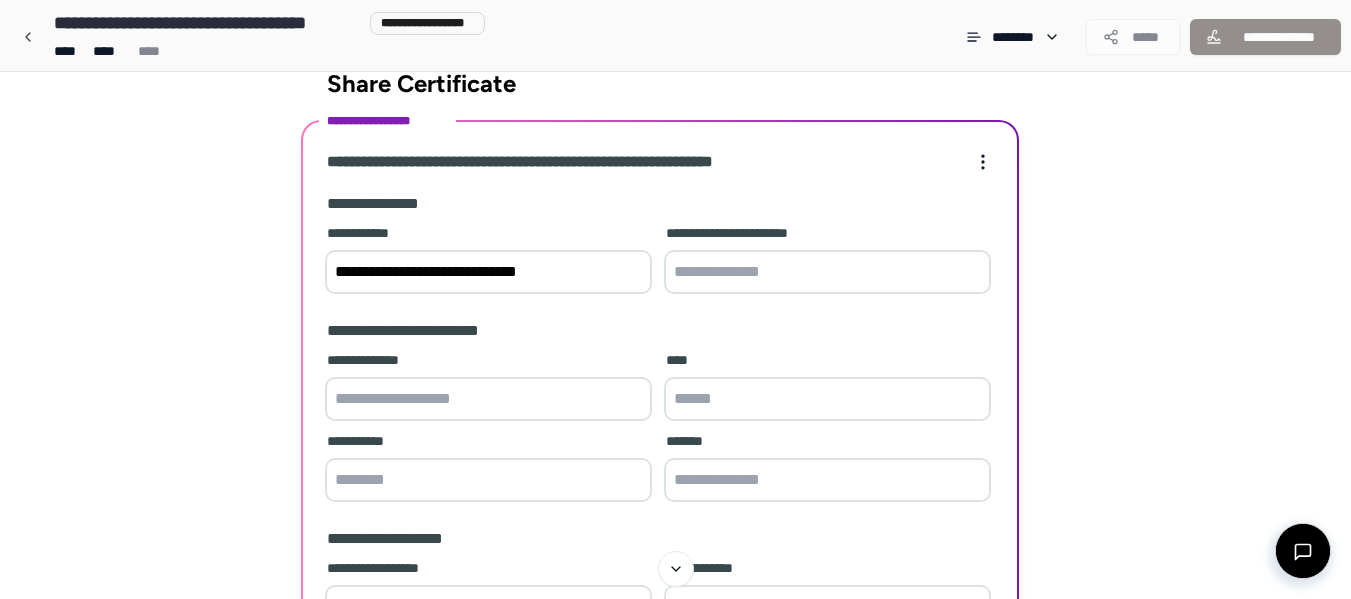 click at bounding box center [488, 399] 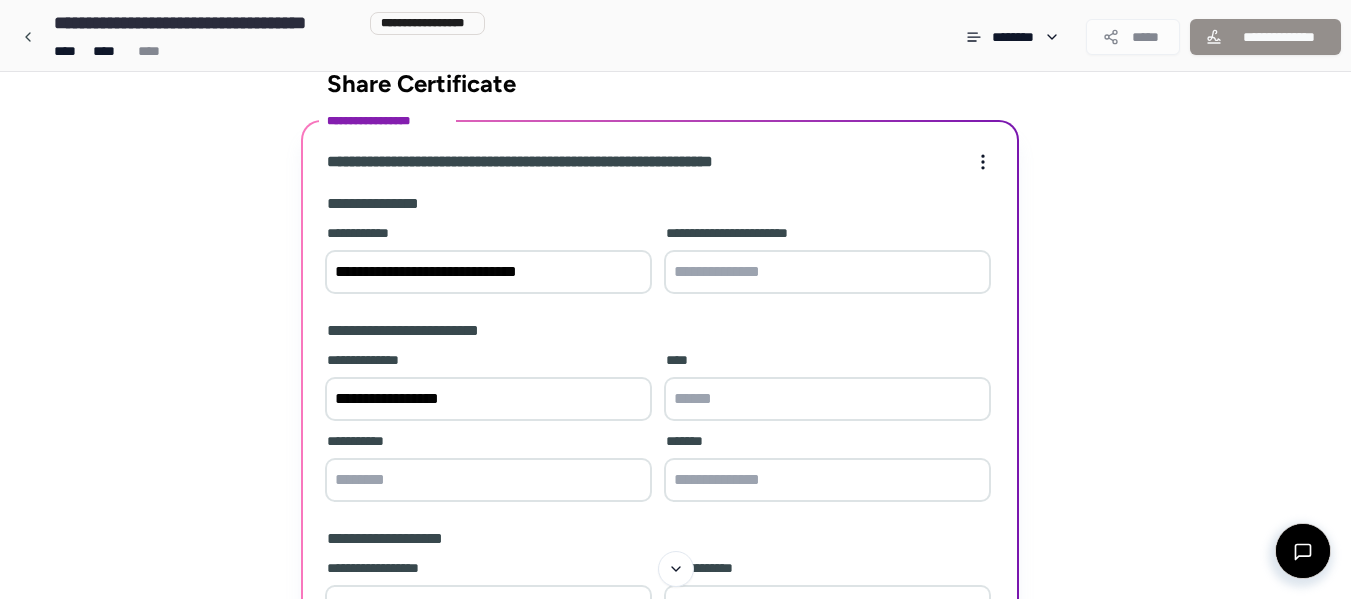 type on "**********" 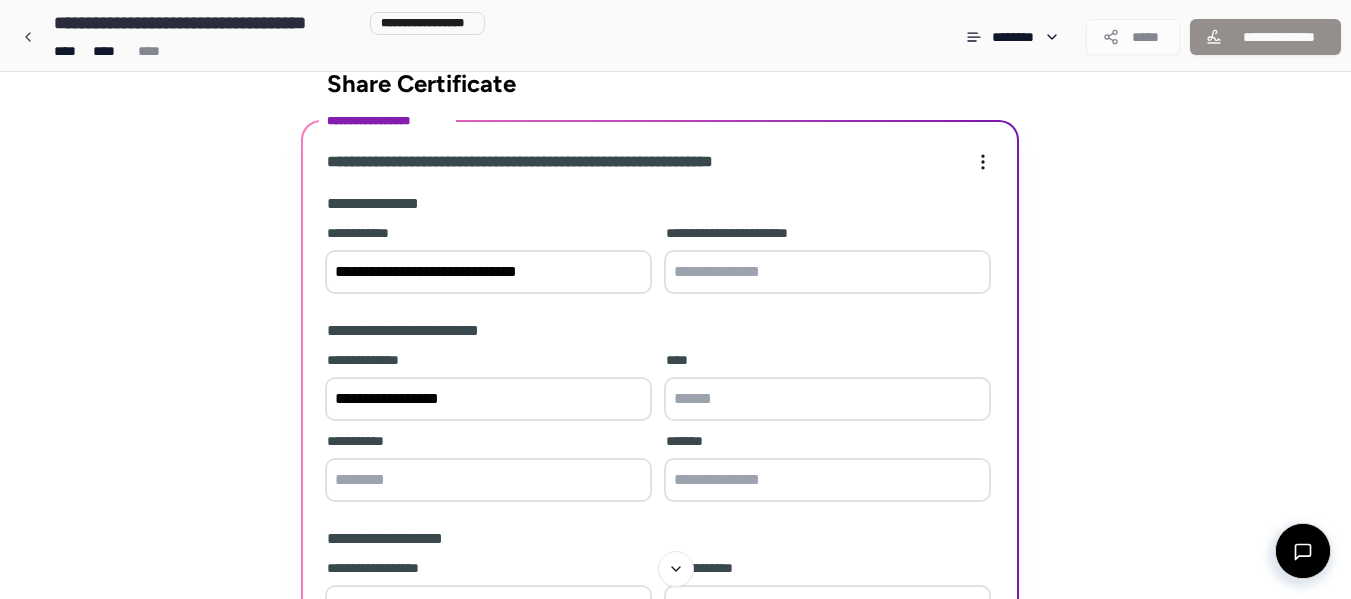 click at bounding box center (827, 399) 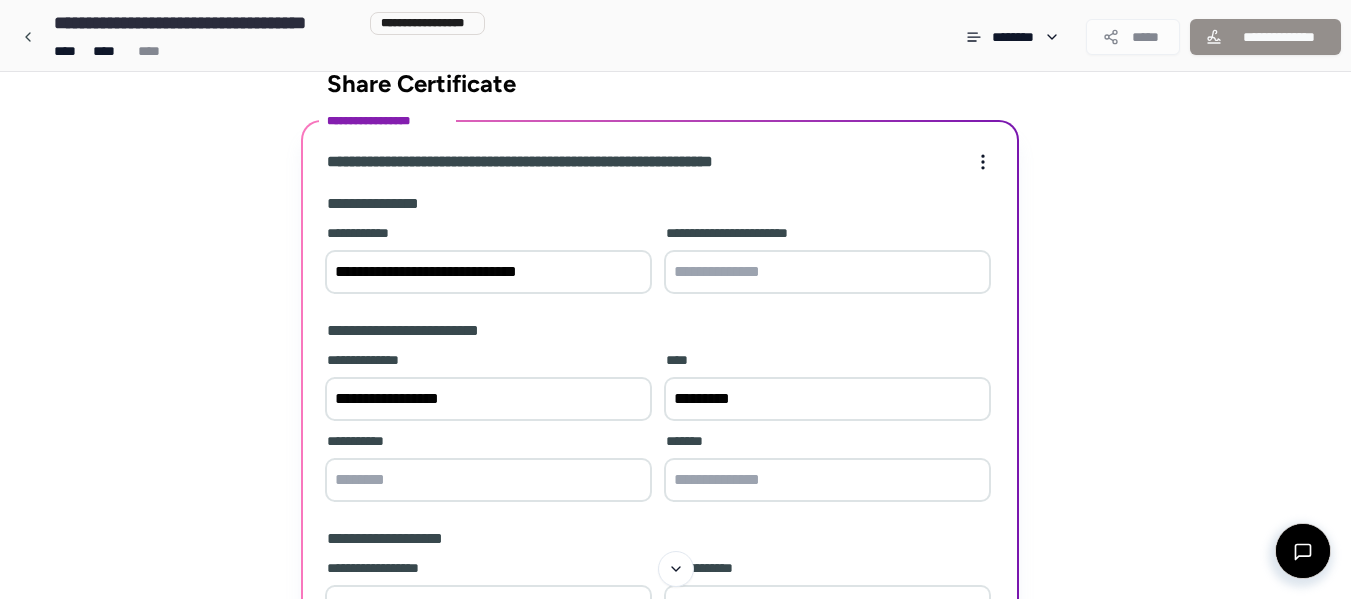 type on "*********" 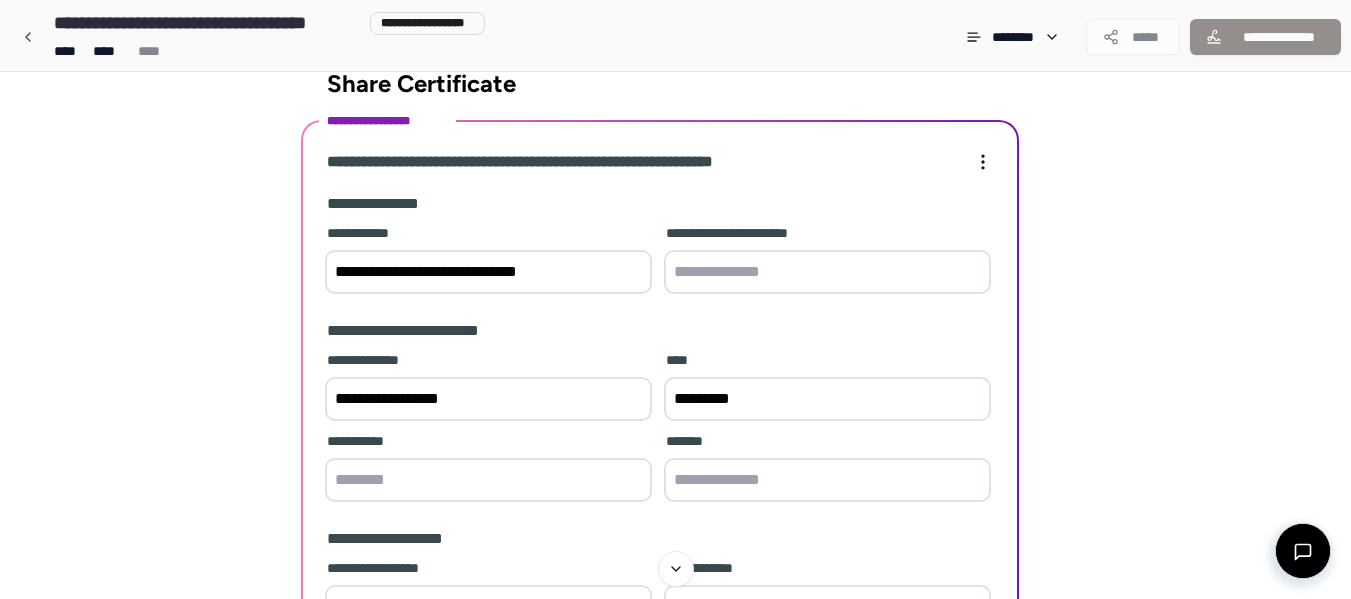 click at bounding box center [488, 480] 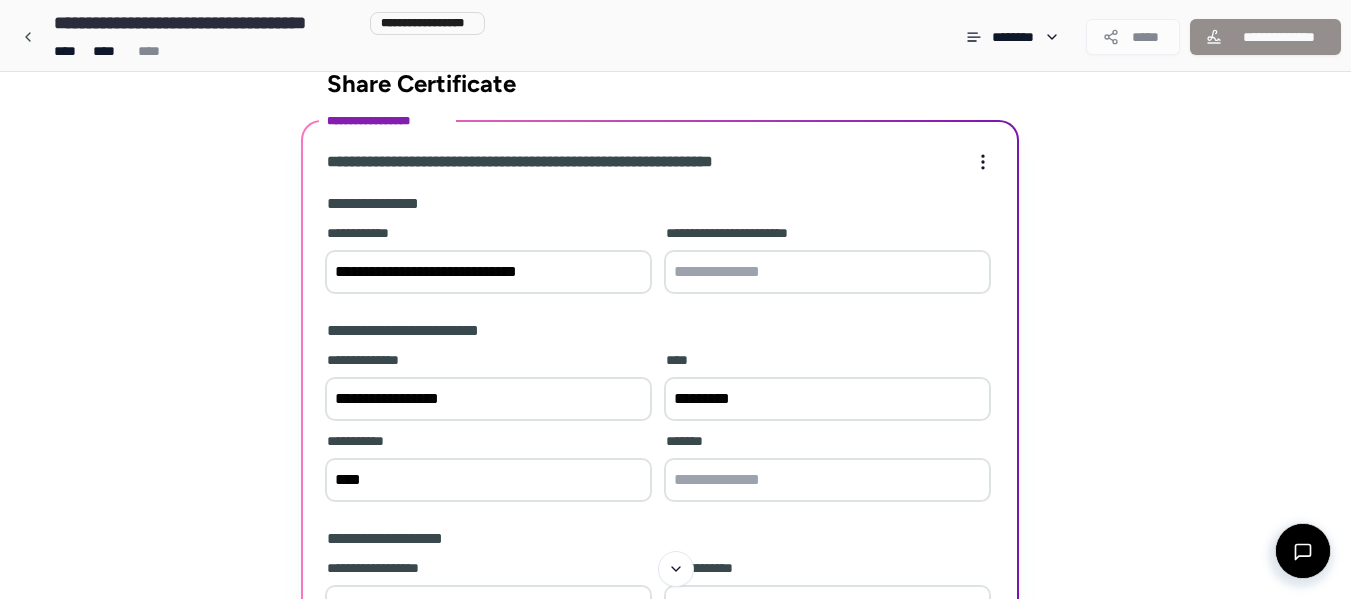 type on "****" 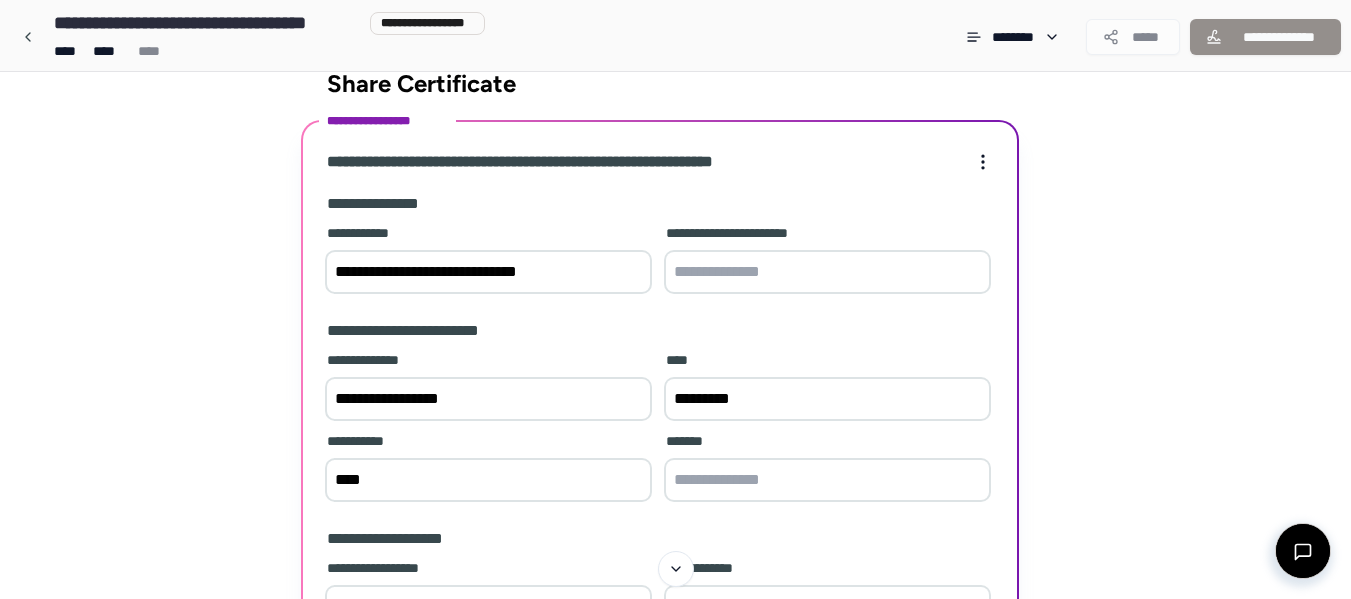 click at bounding box center (827, 480) 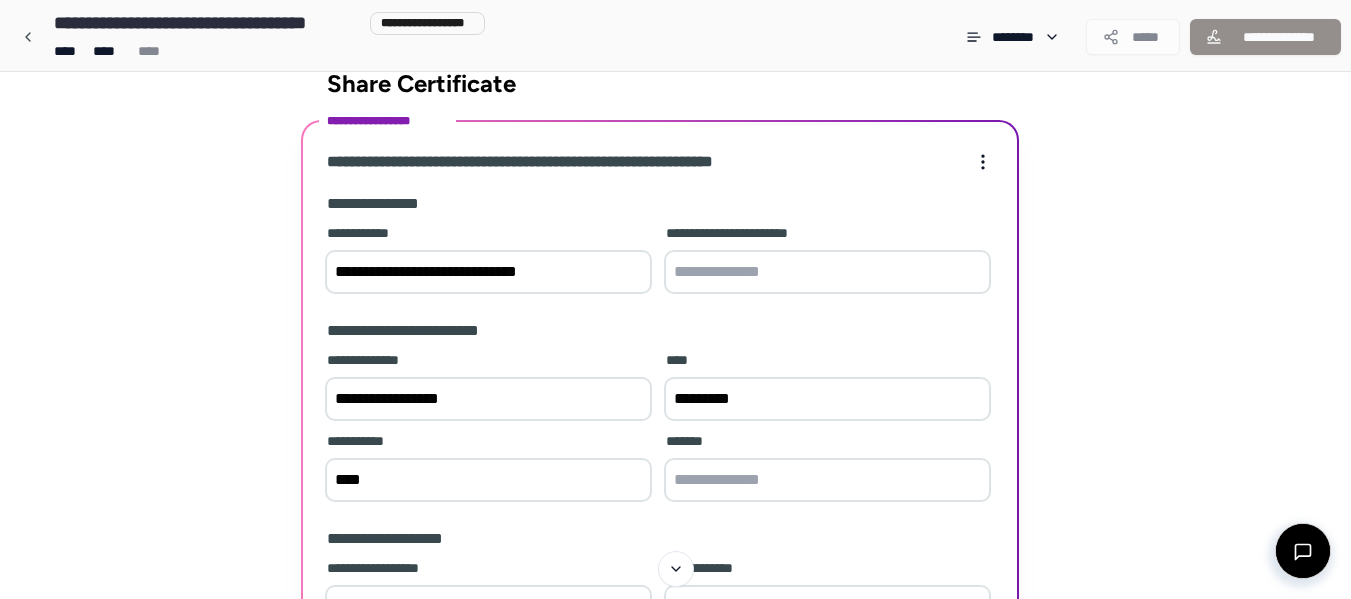 type on "**********" 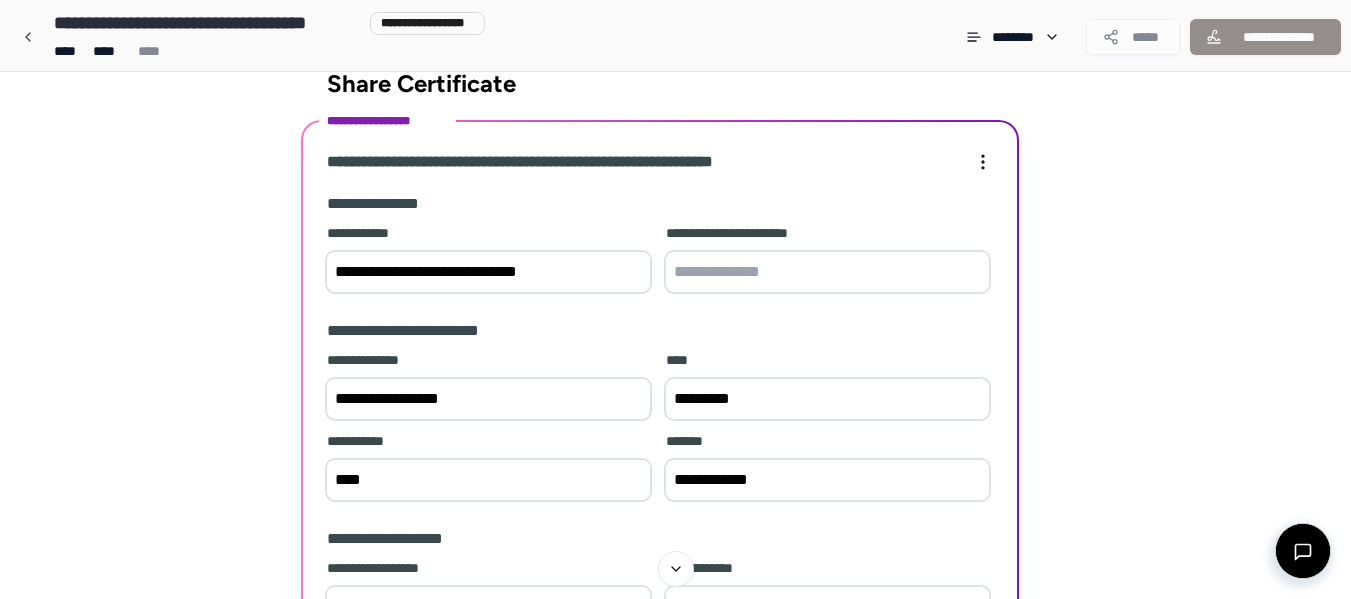 type on "**********" 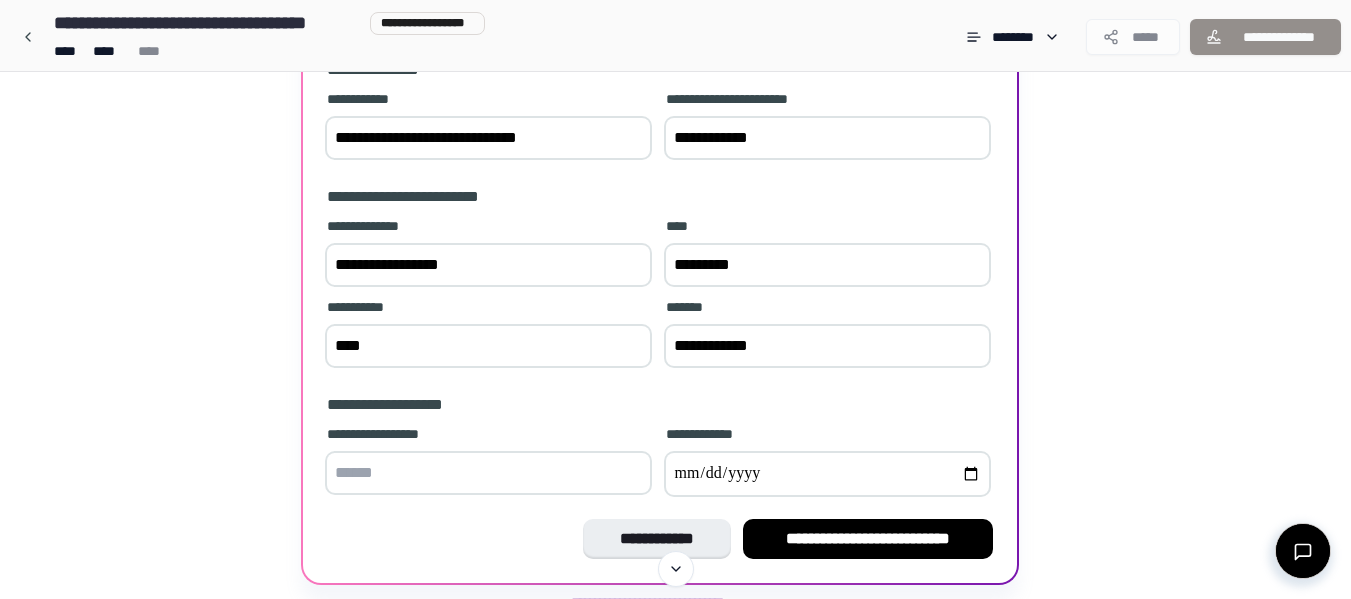 scroll, scrollTop: 233, scrollLeft: 0, axis: vertical 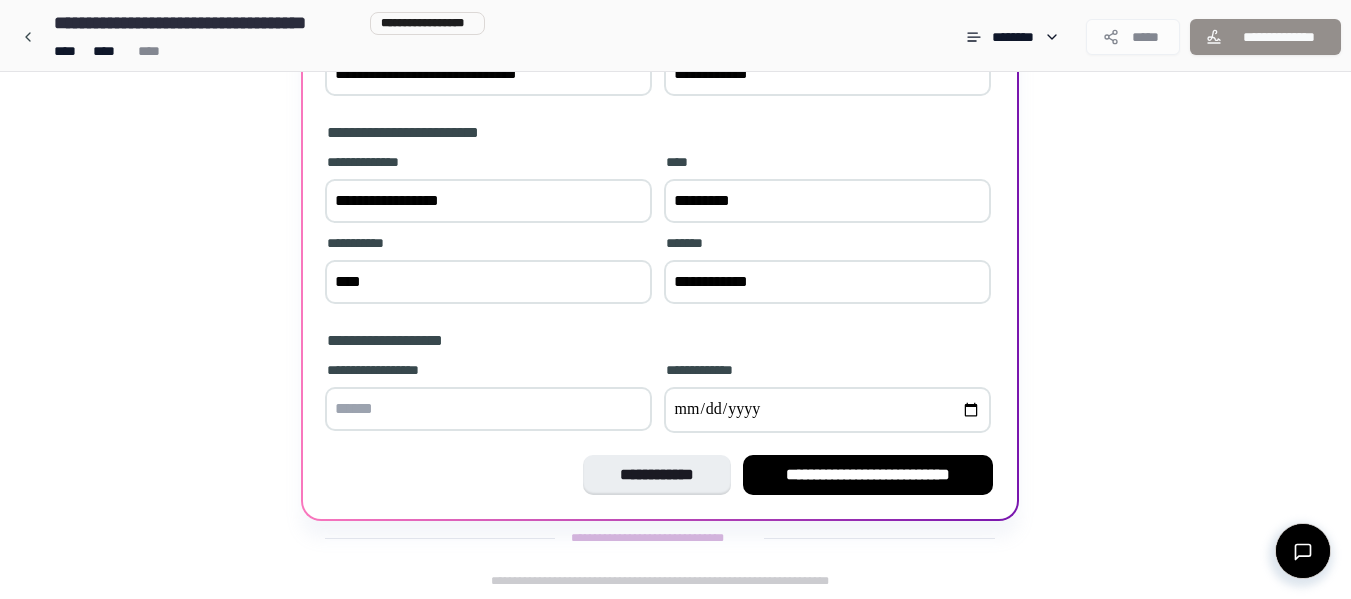 click at bounding box center [488, 409] 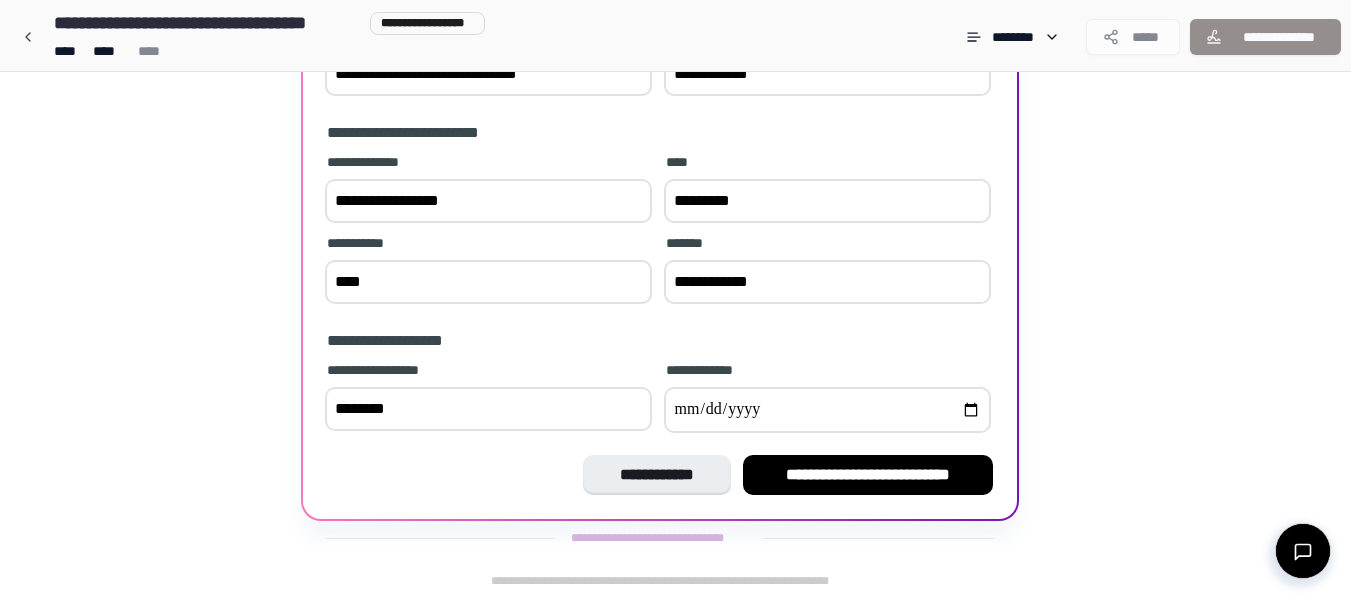 type on "********" 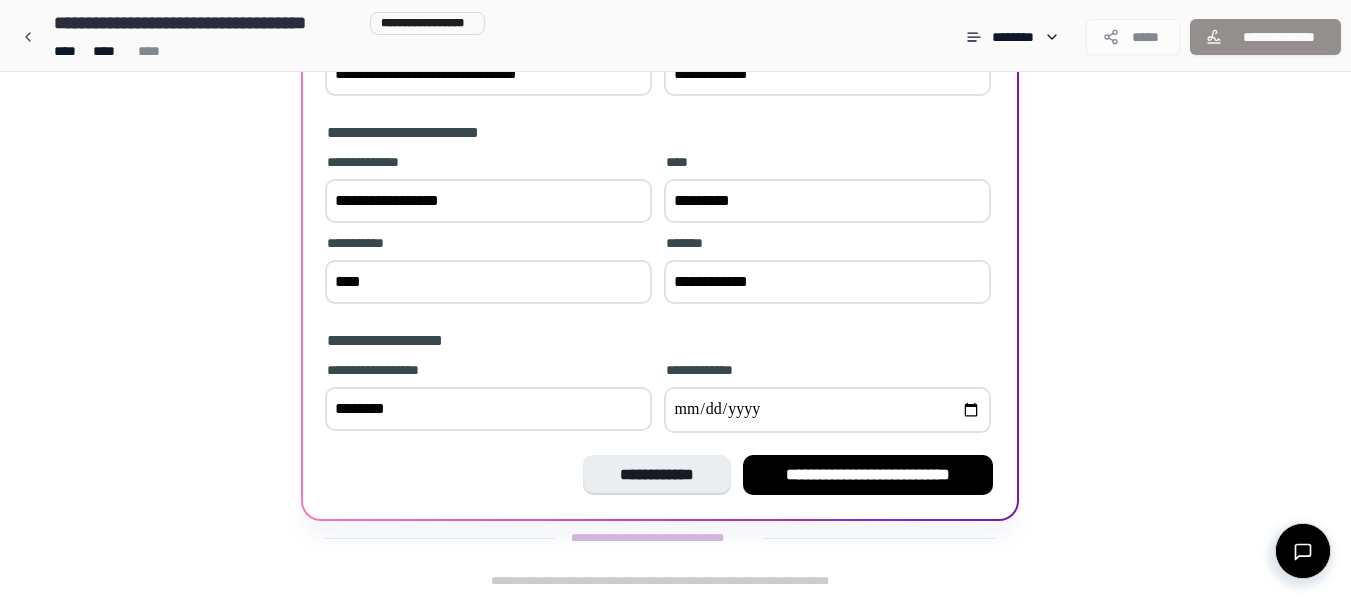 click at bounding box center (827, 410) 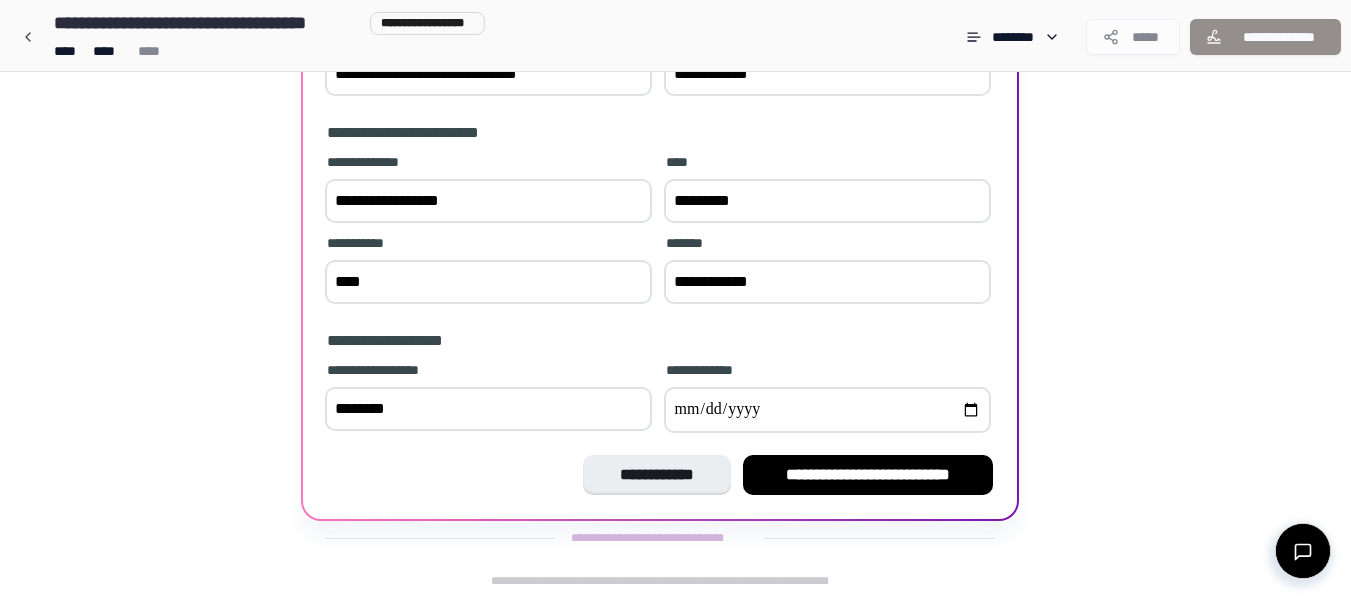 type on "**********" 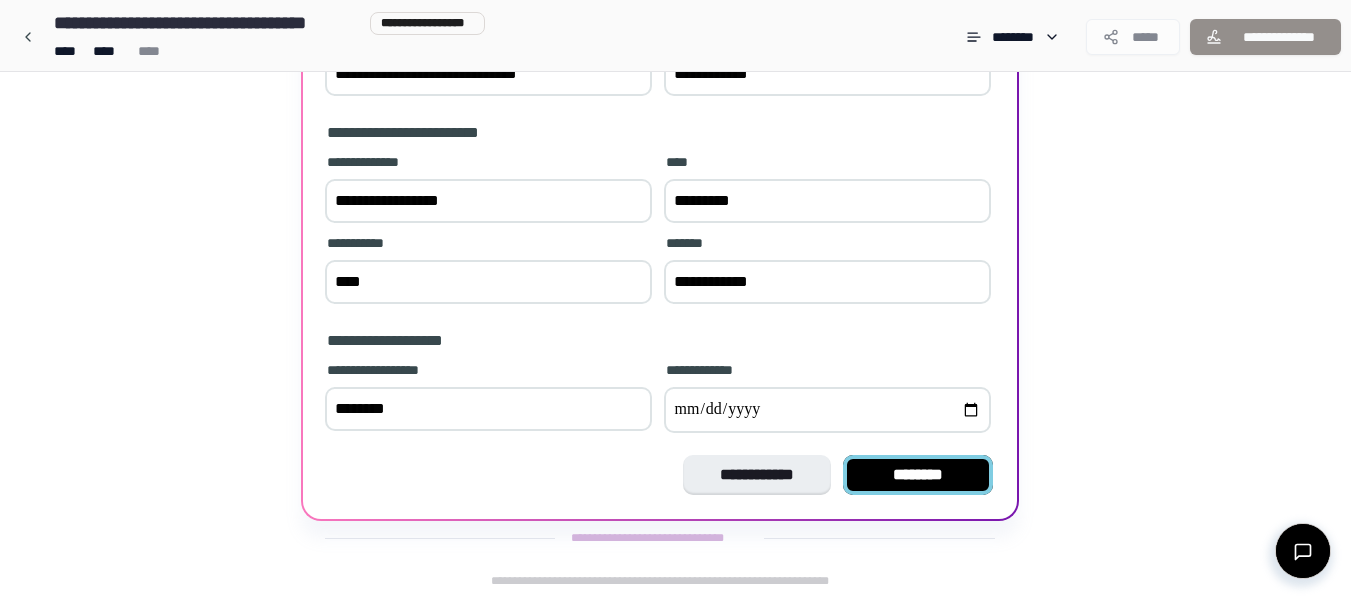 click on "********" at bounding box center (918, 475) 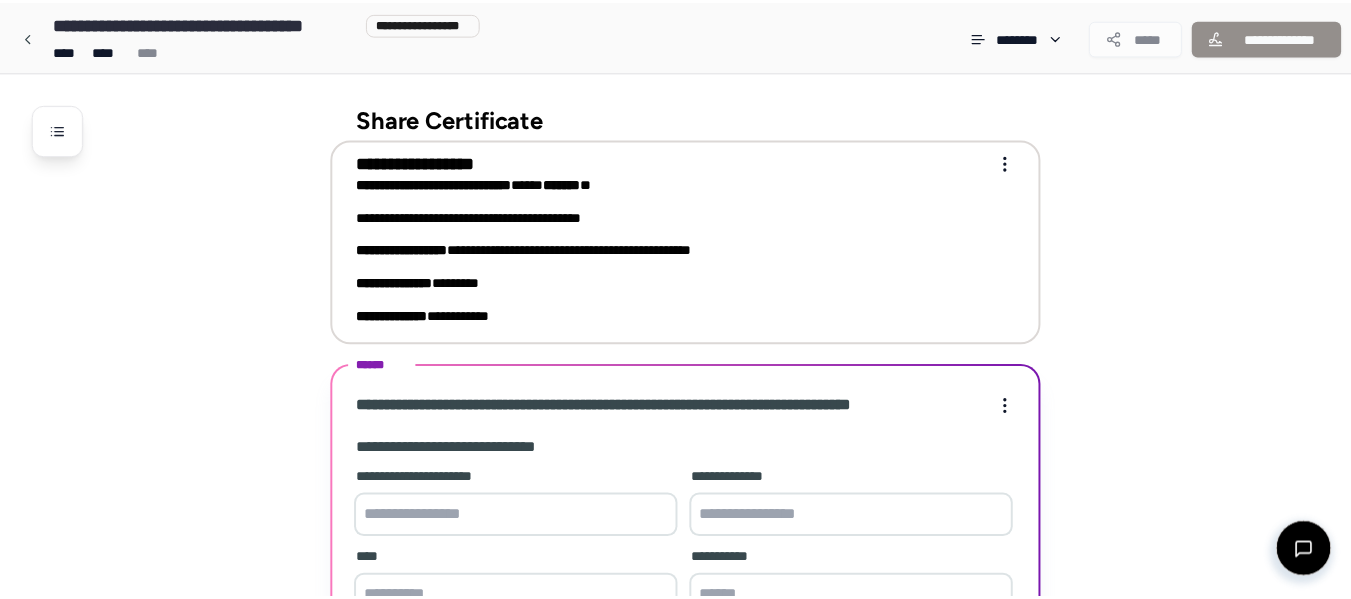 scroll, scrollTop: 395, scrollLeft: 0, axis: vertical 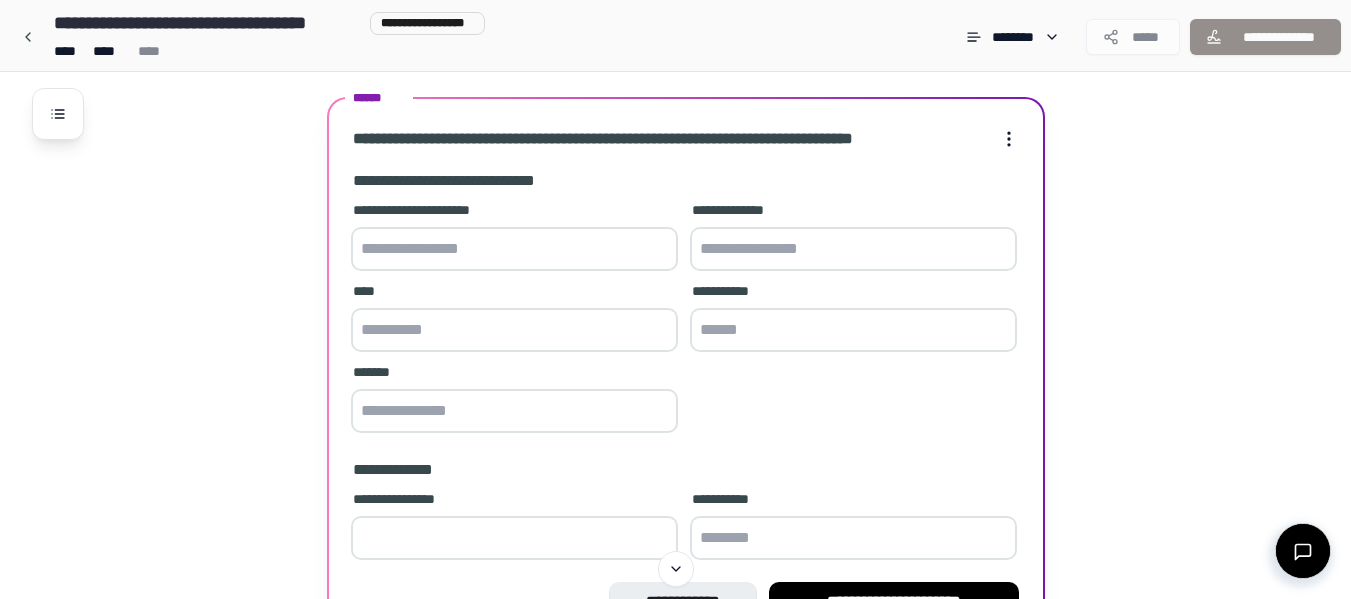 click at bounding box center (514, 249) 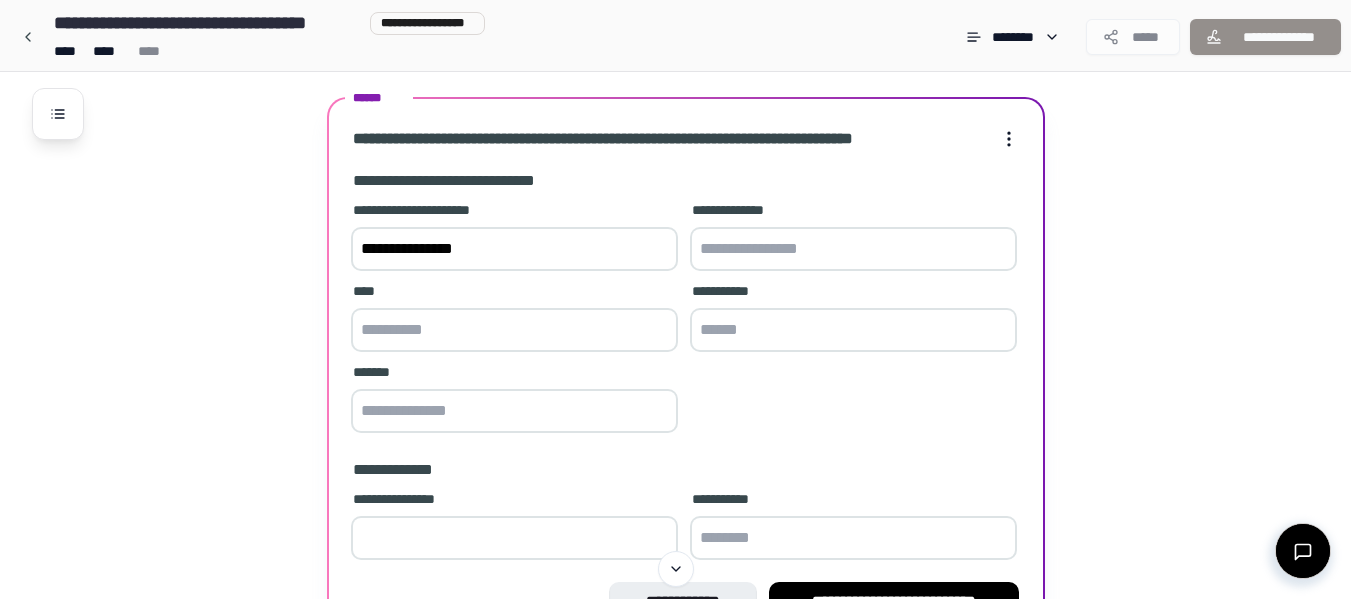 type on "**********" 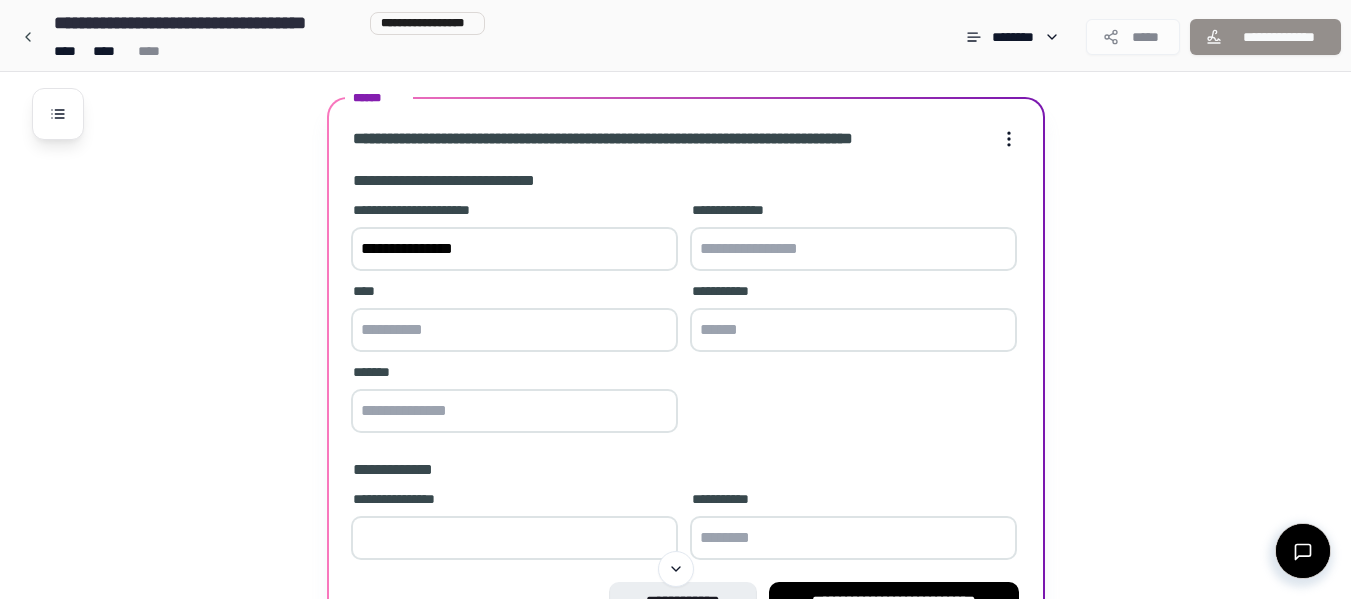 click at bounding box center (853, 249) 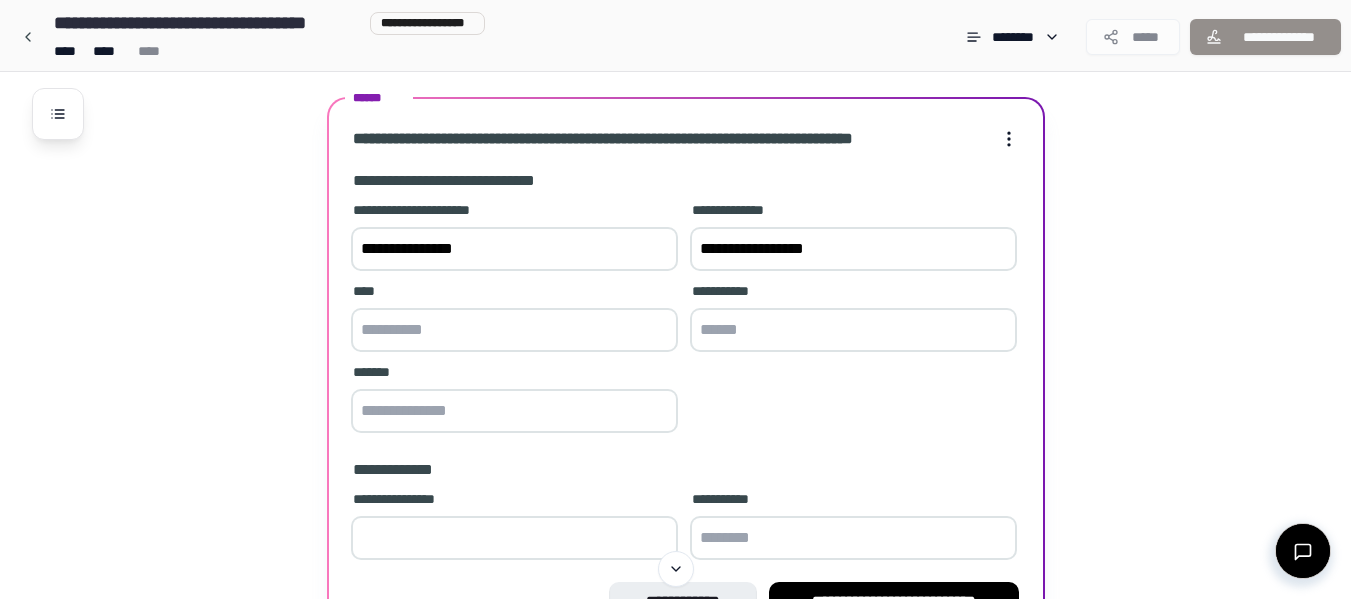 type on "**********" 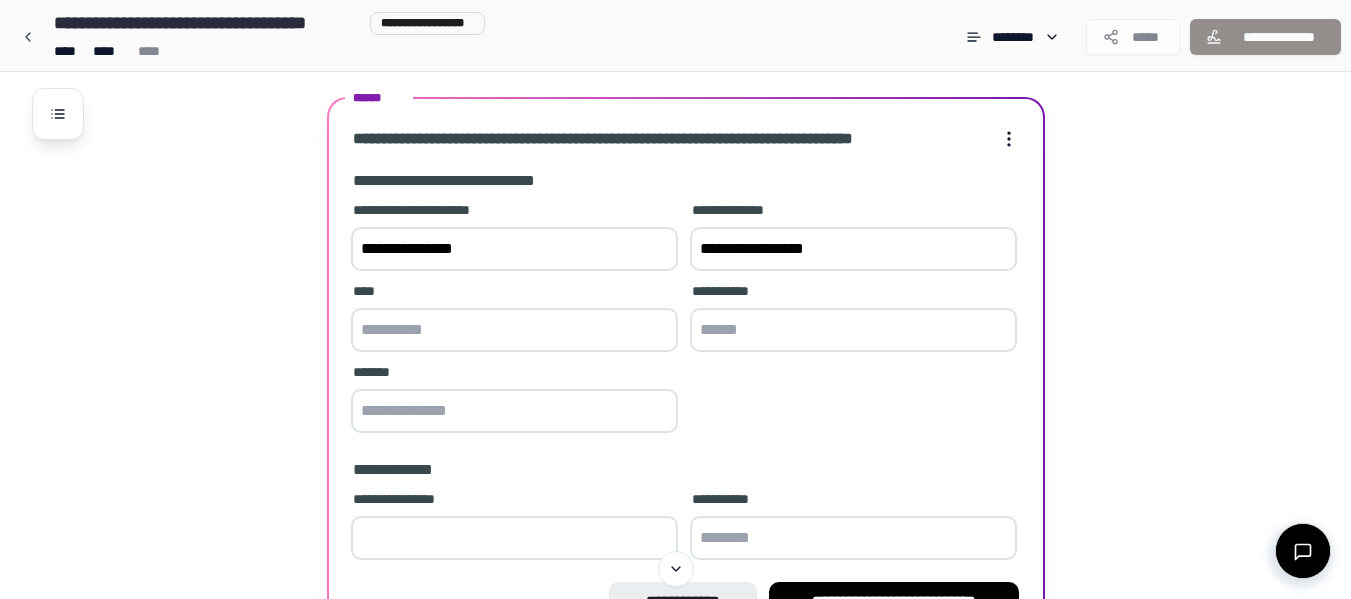 click at bounding box center (514, 330) 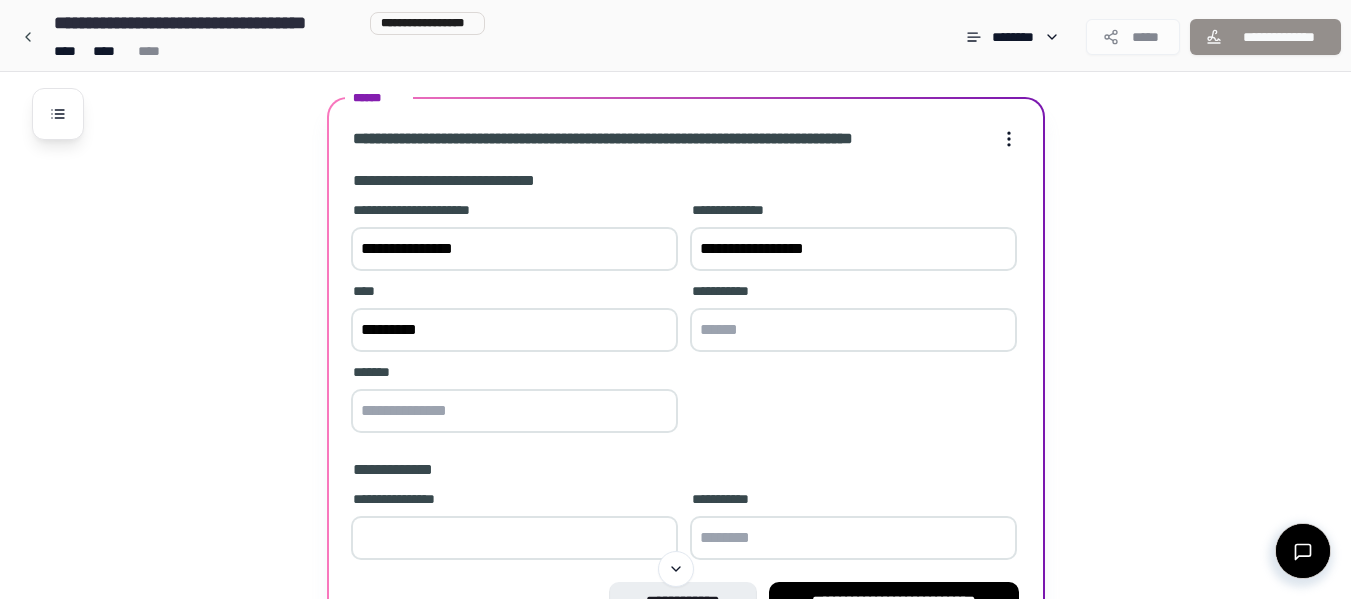 type on "*********" 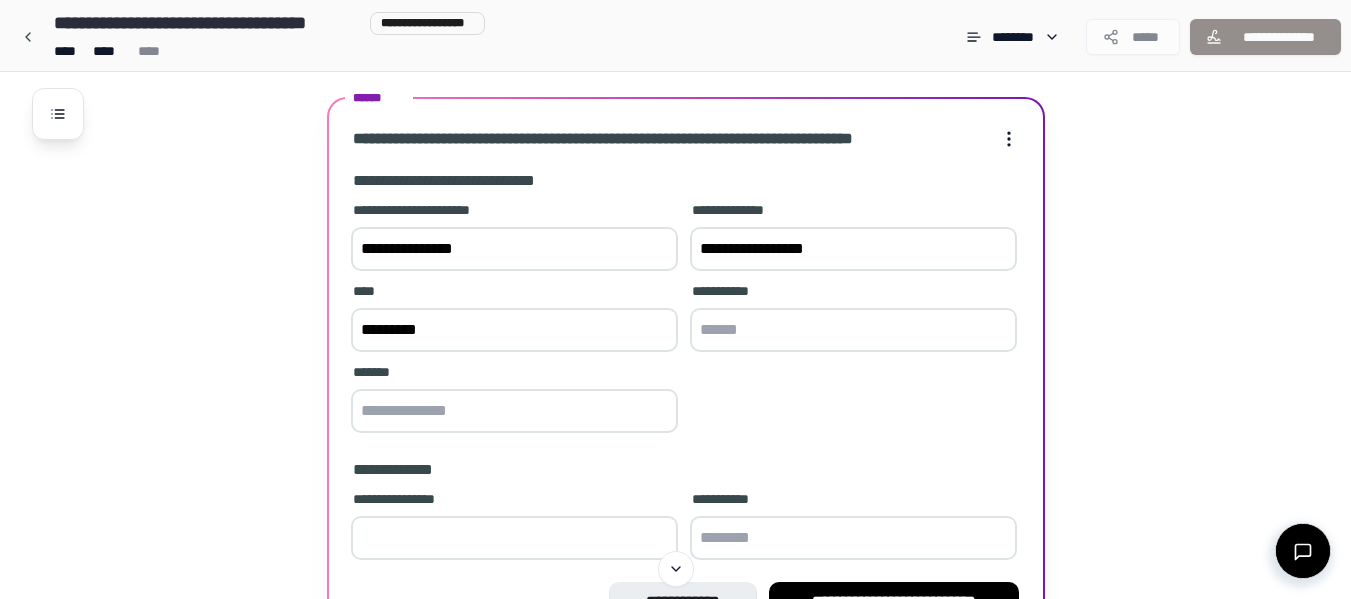 click at bounding box center (853, 330) 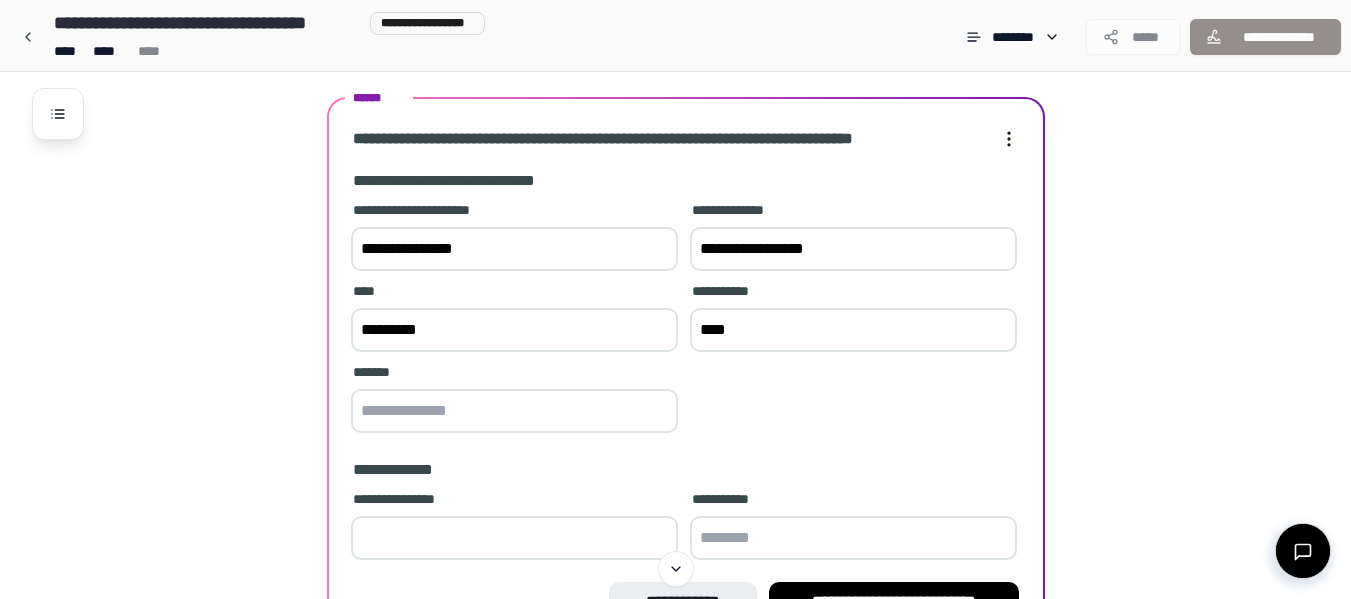 type on "****" 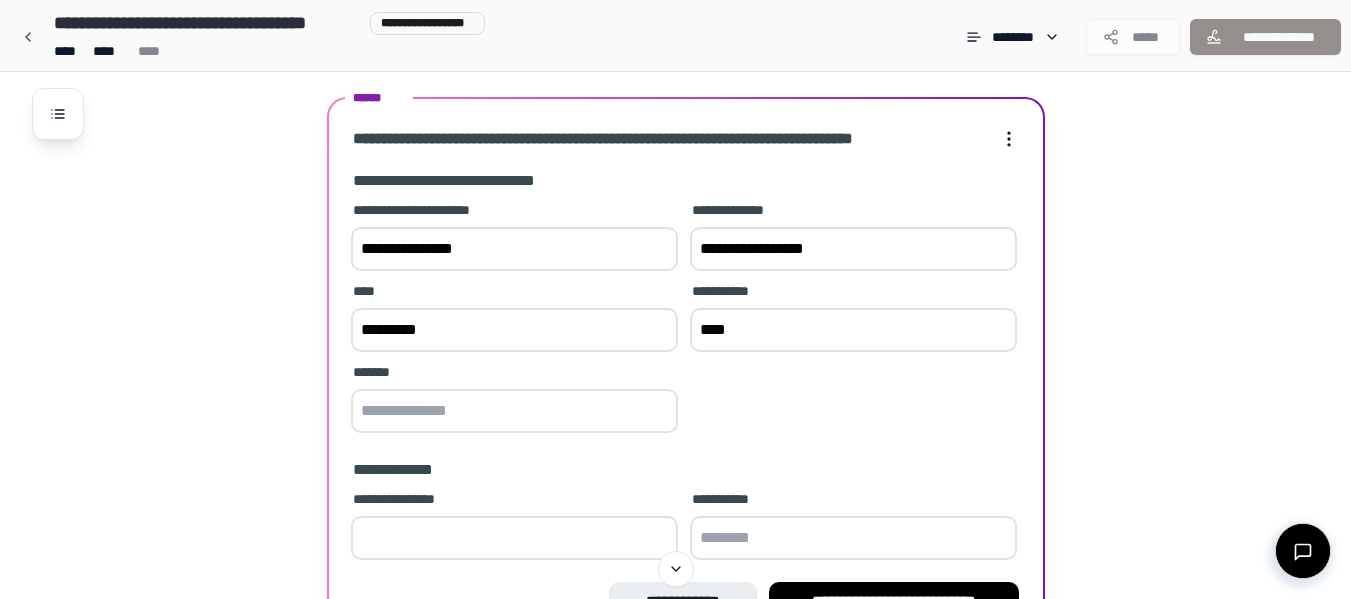 click at bounding box center [514, 411] 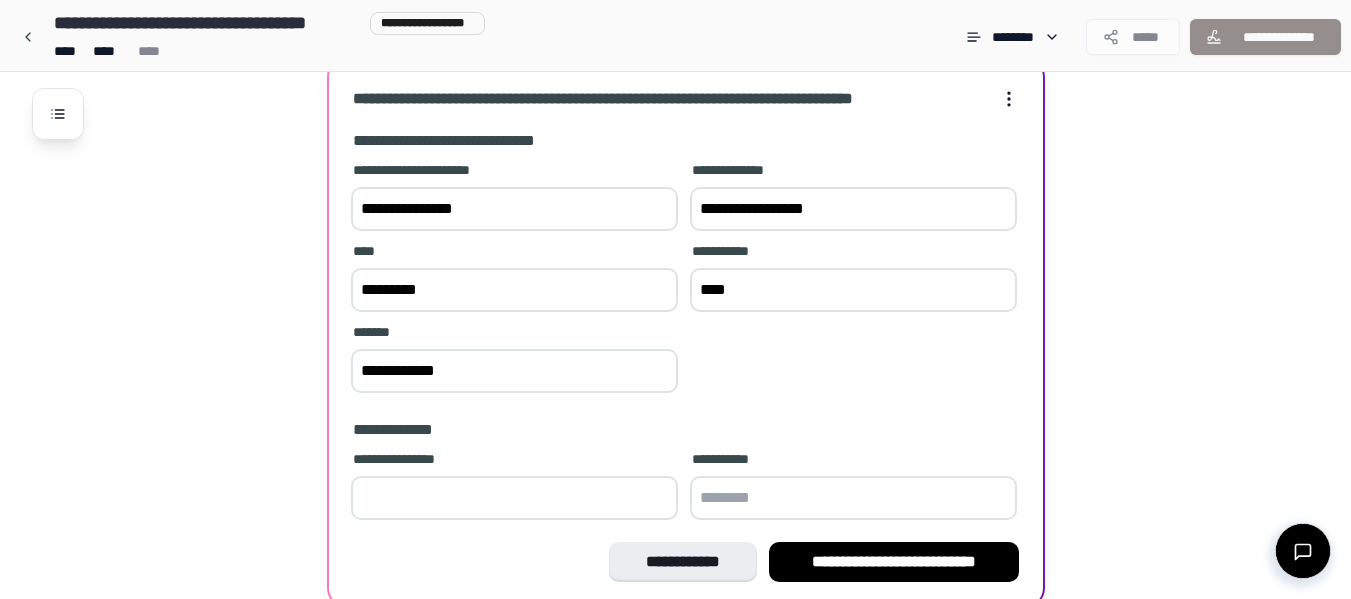 scroll, scrollTop: 395, scrollLeft: 0, axis: vertical 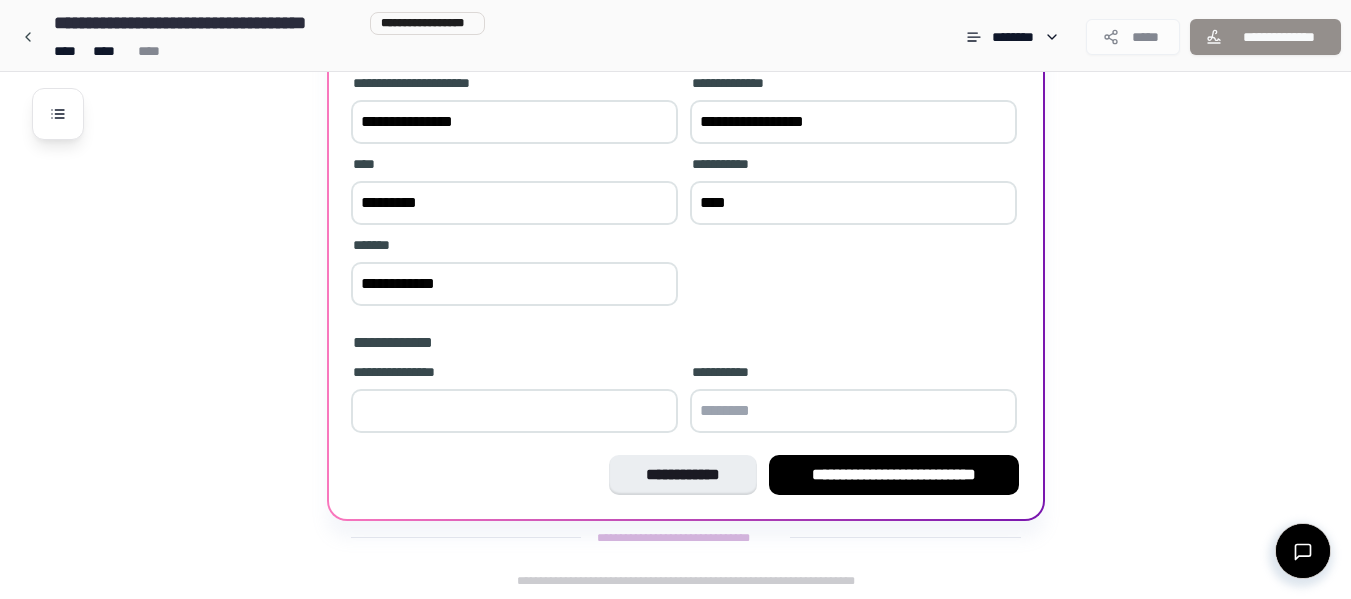 type on "**********" 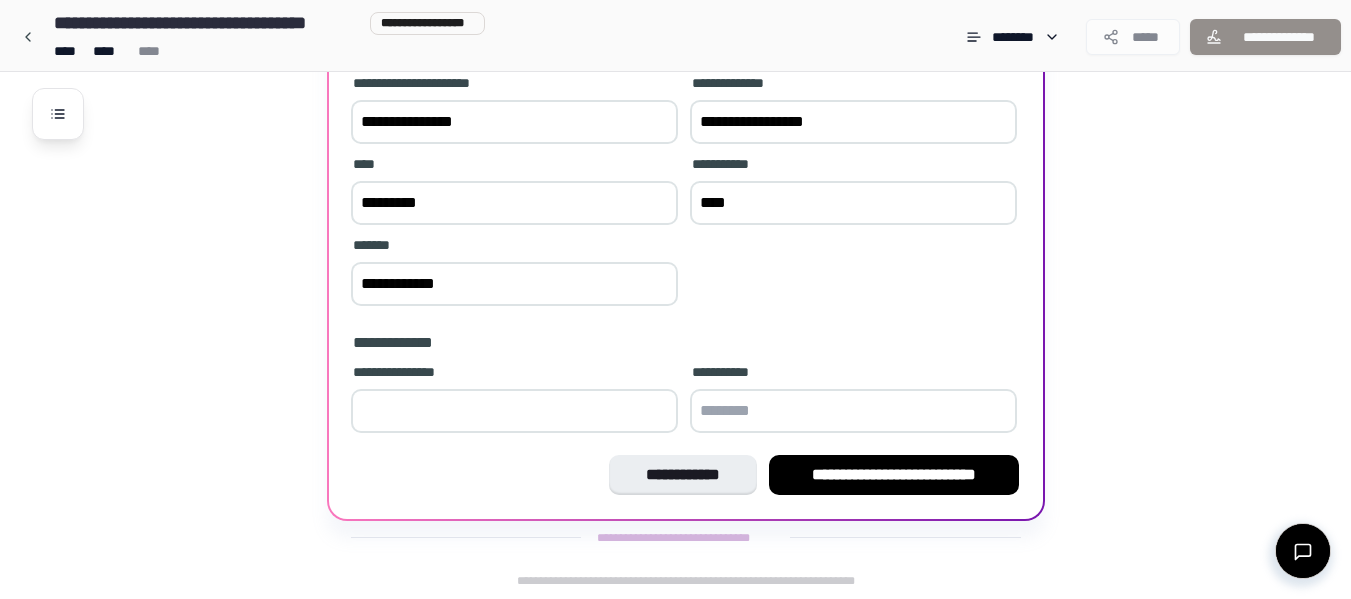 click at bounding box center (514, 411) 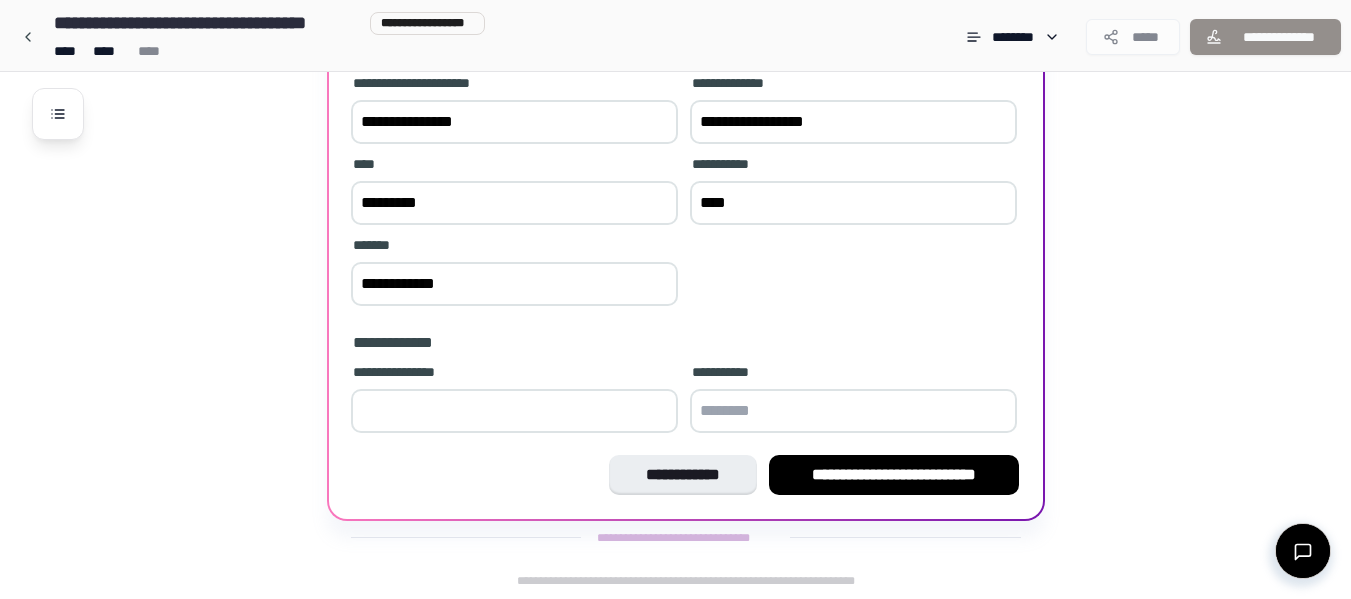 drag, startPoint x: 659, startPoint y: 425, endPoint x: 664, endPoint y: 412, distance: 13.928389 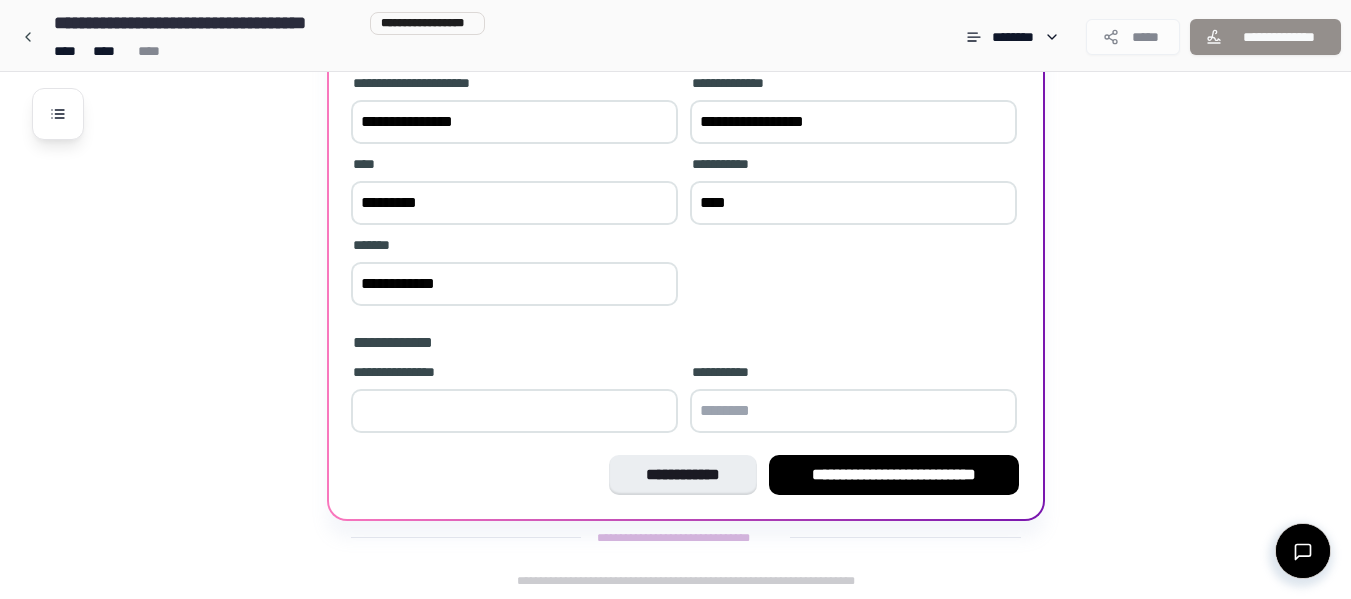 click on "**" at bounding box center [514, 411] 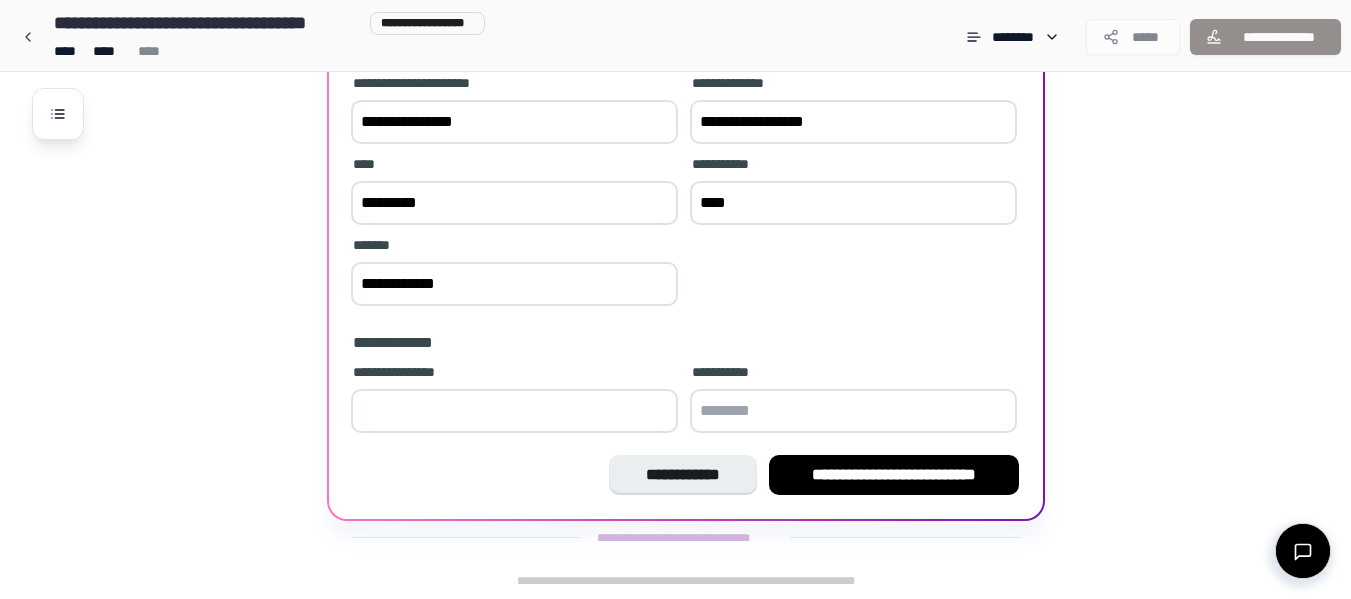 click on "**" at bounding box center (514, 411) 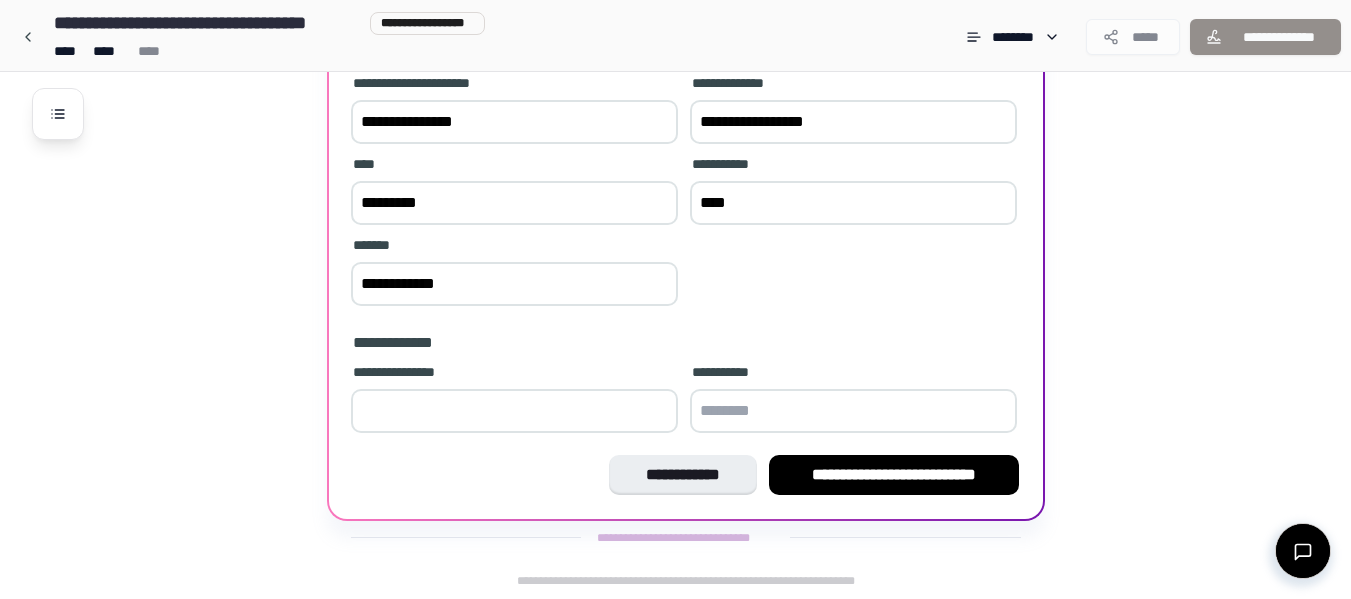 click on "**" at bounding box center [514, 411] 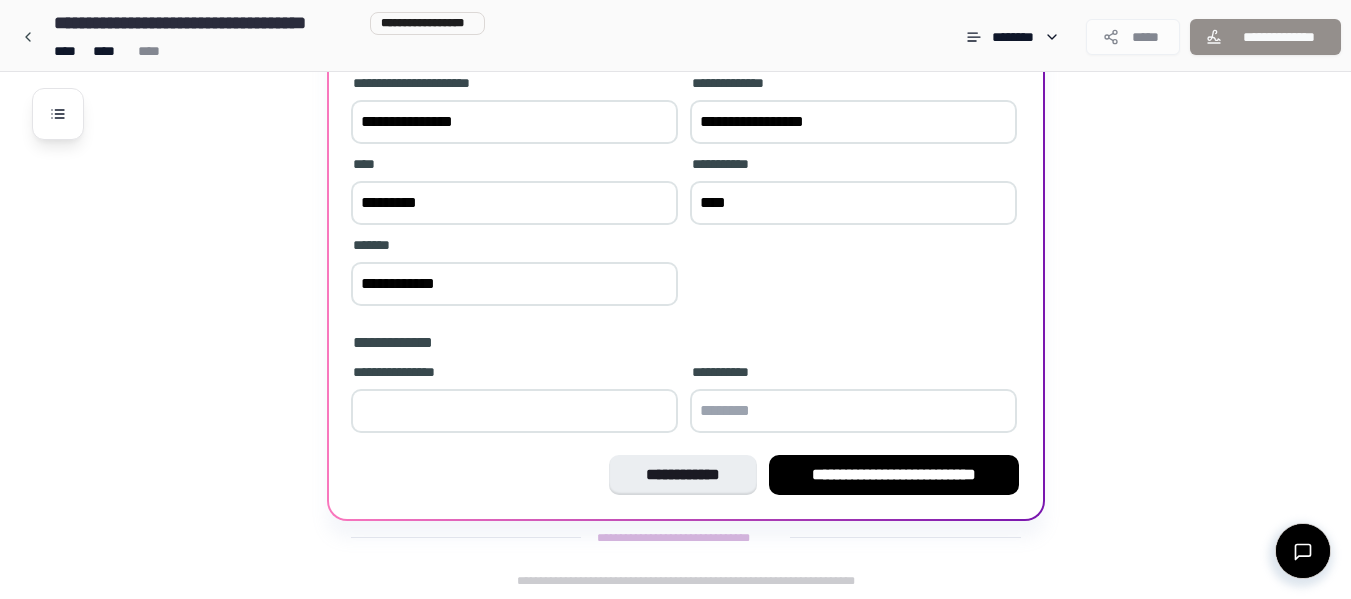 click on "**" at bounding box center (514, 411) 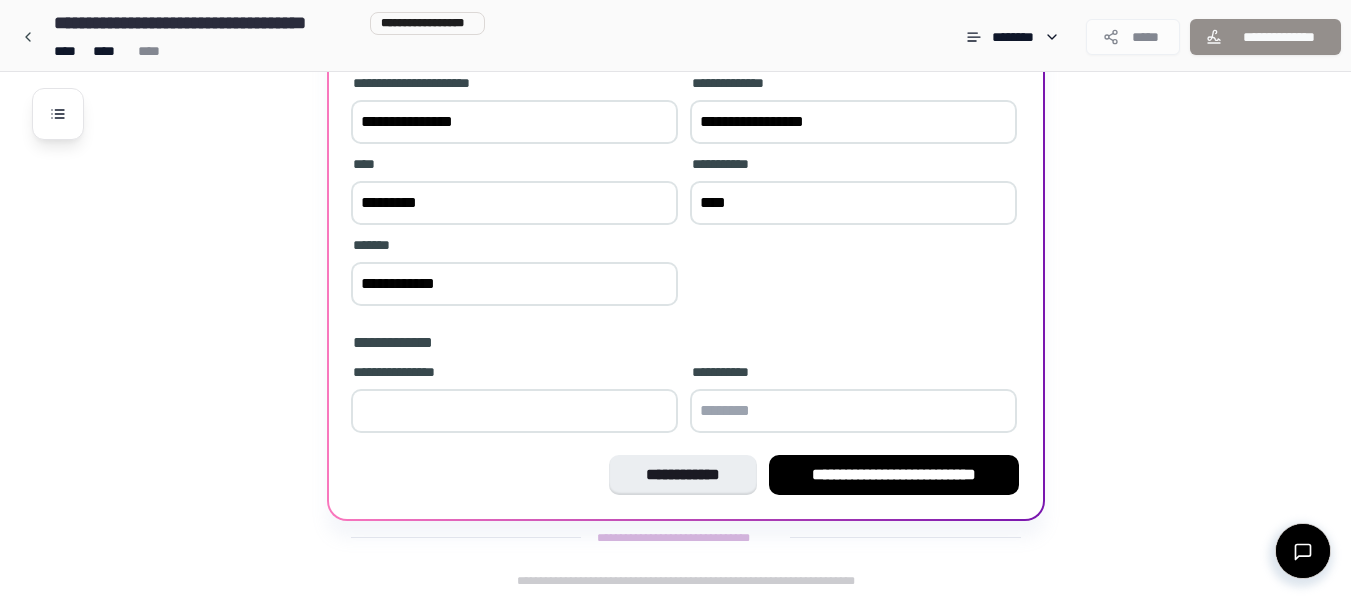 click on "**" at bounding box center (514, 411) 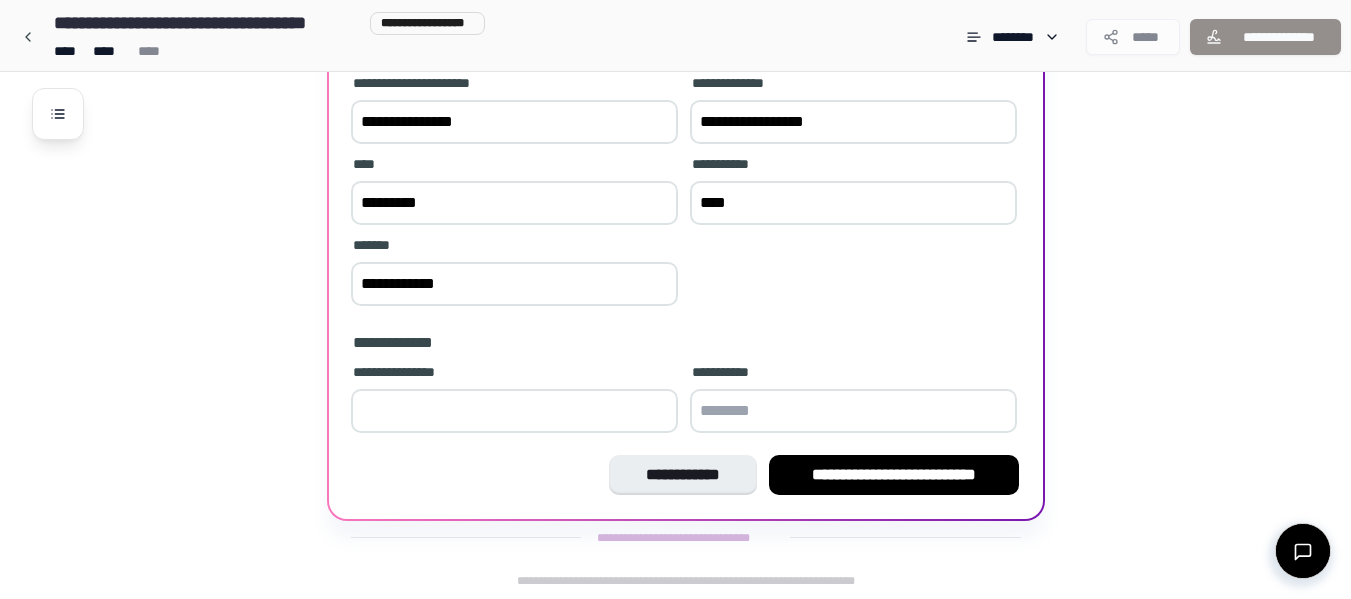 click on "**" at bounding box center [514, 411] 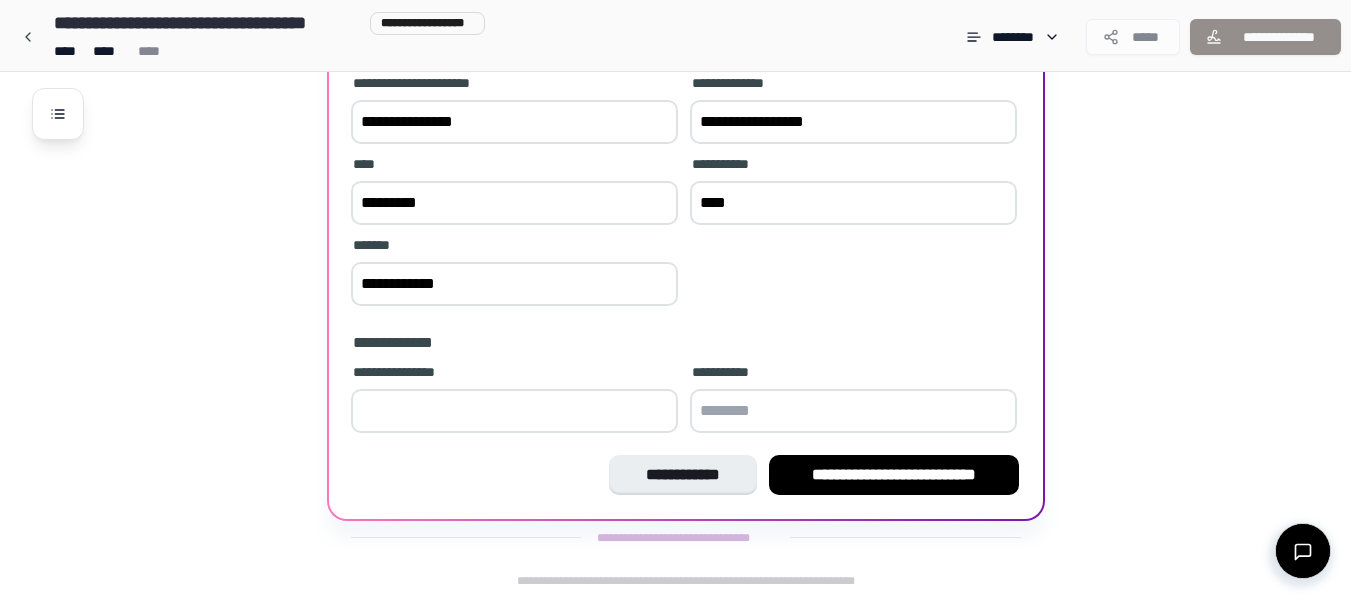 click on "**" at bounding box center (514, 411) 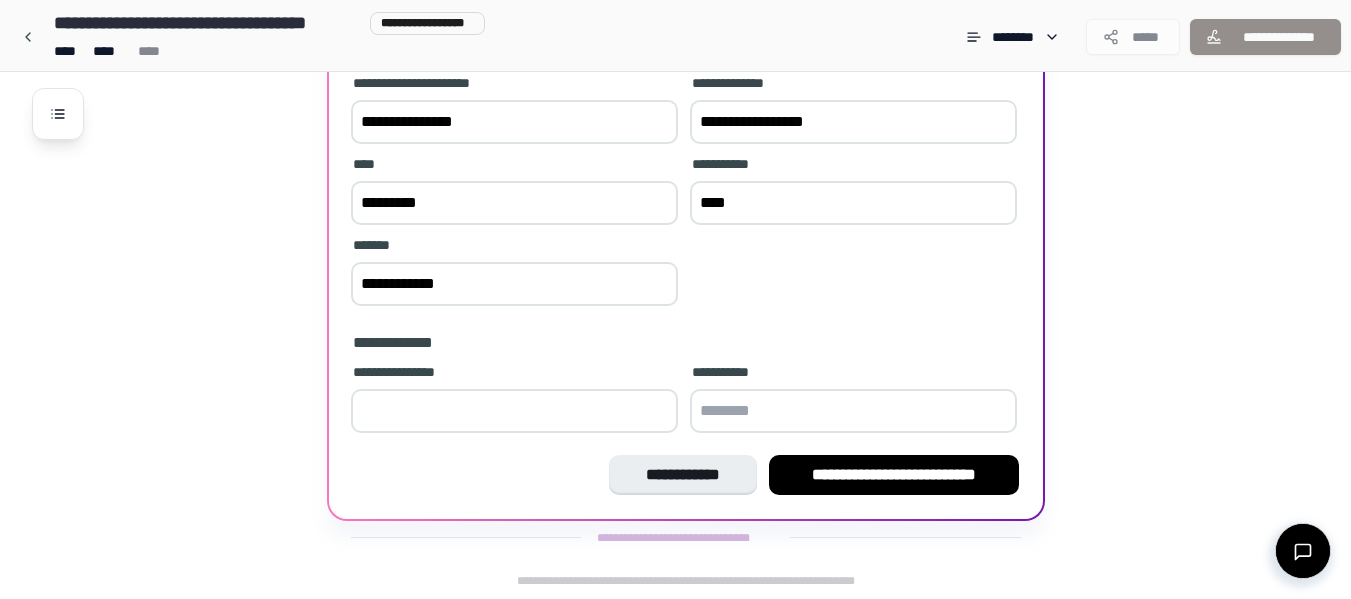 click on "**" at bounding box center (514, 411) 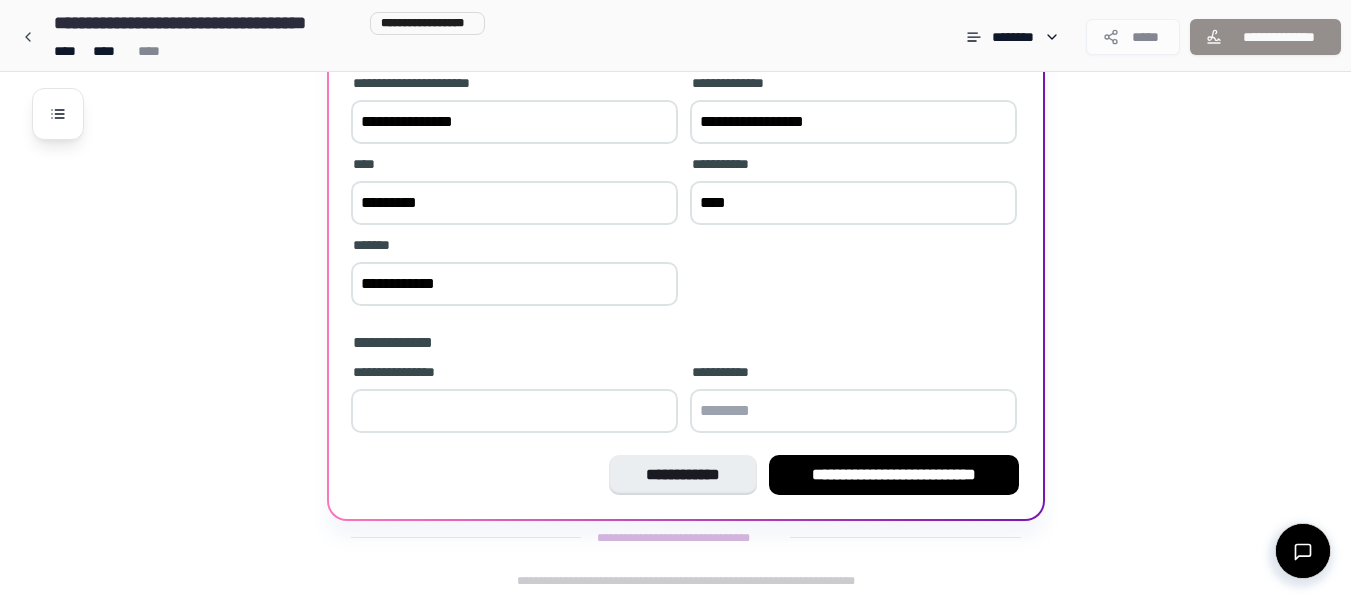 click on "**" at bounding box center [514, 411] 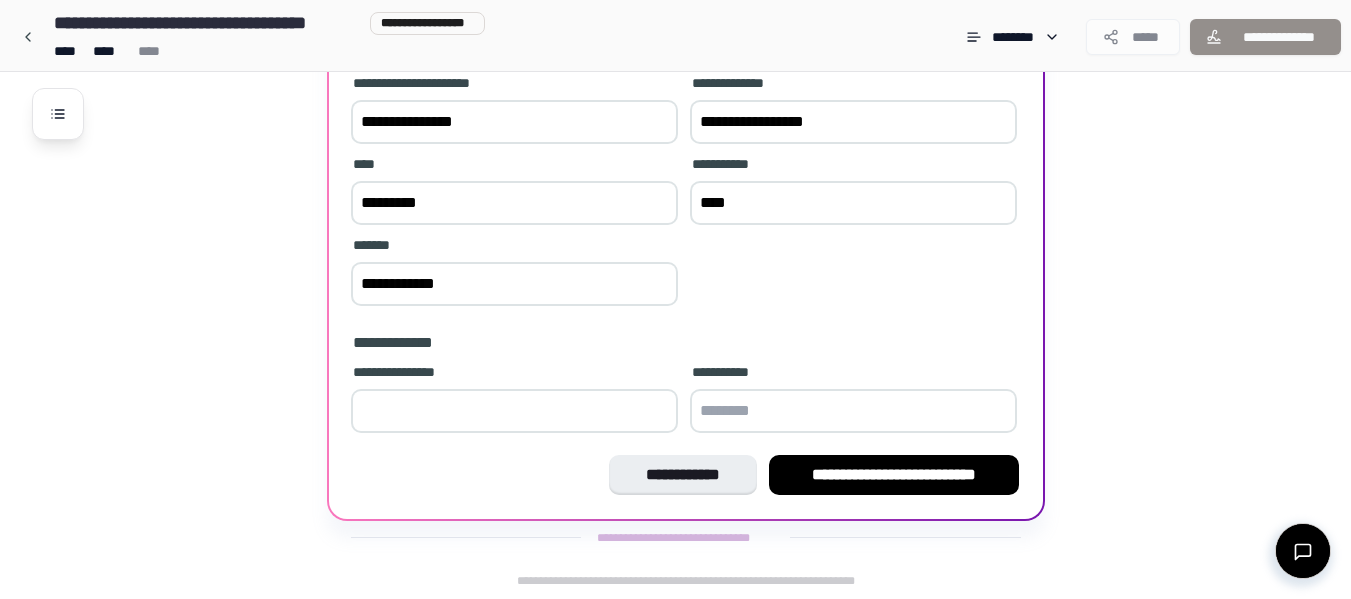 click on "**" at bounding box center (514, 411) 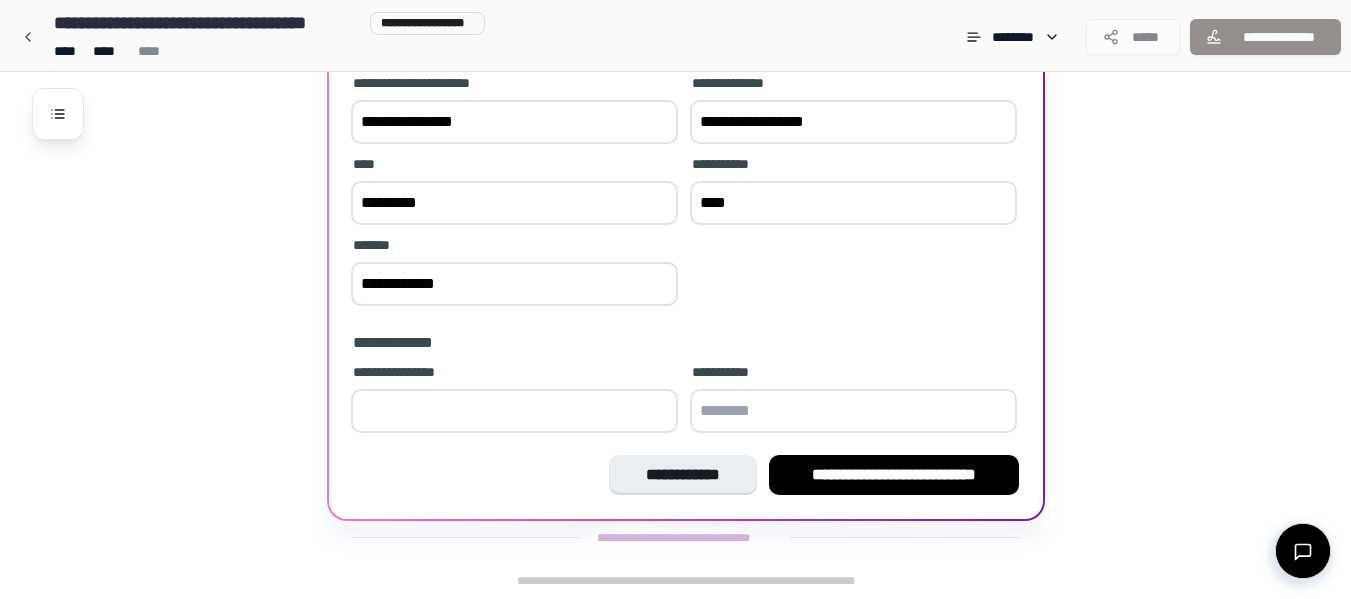 click on "**" at bounding box center (514, 411) 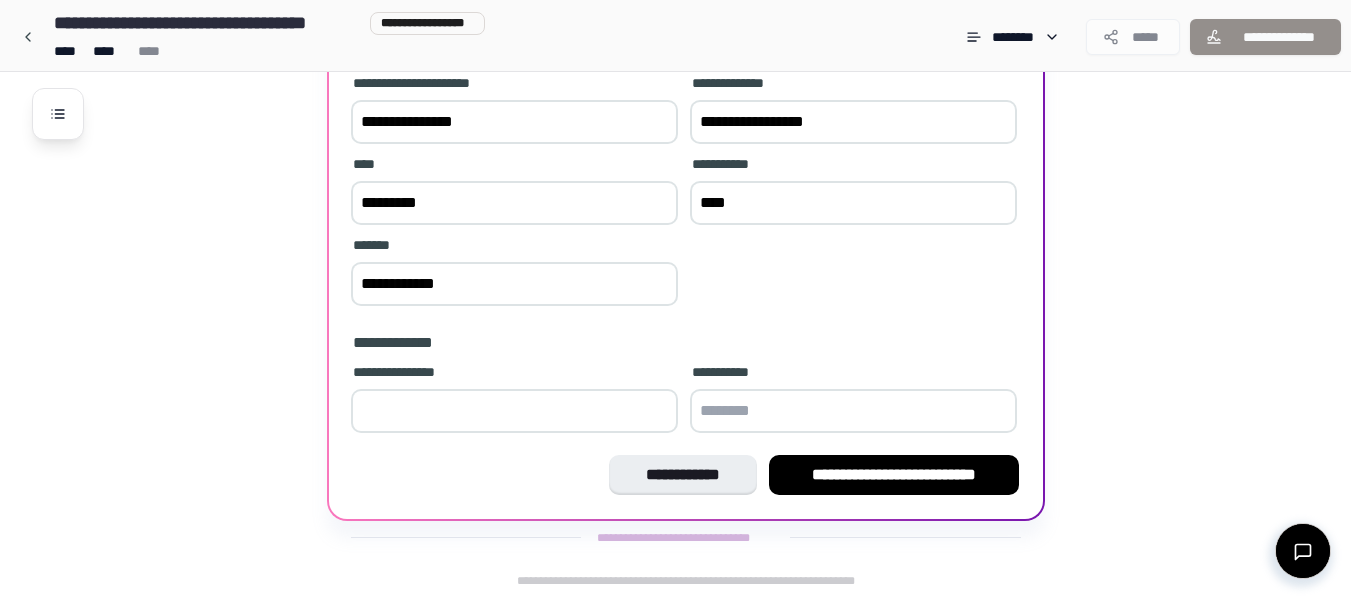 click on "**" at bounding box center [514, 411] 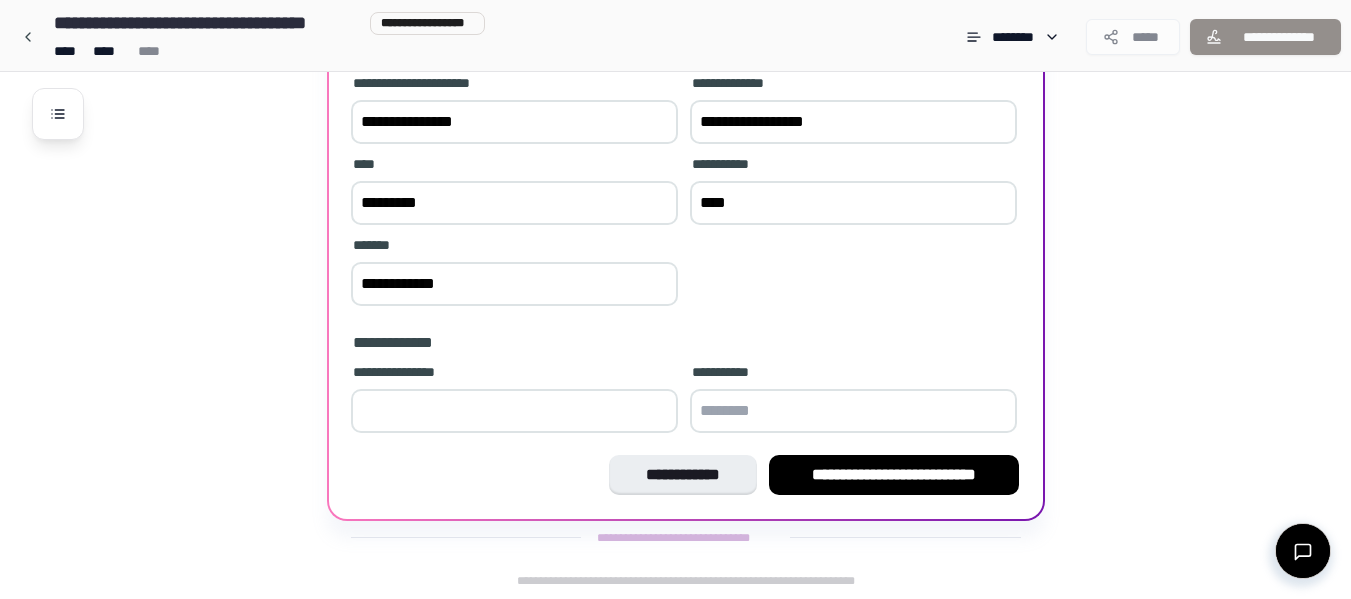 click on "**" at bounding box center [514, 411] 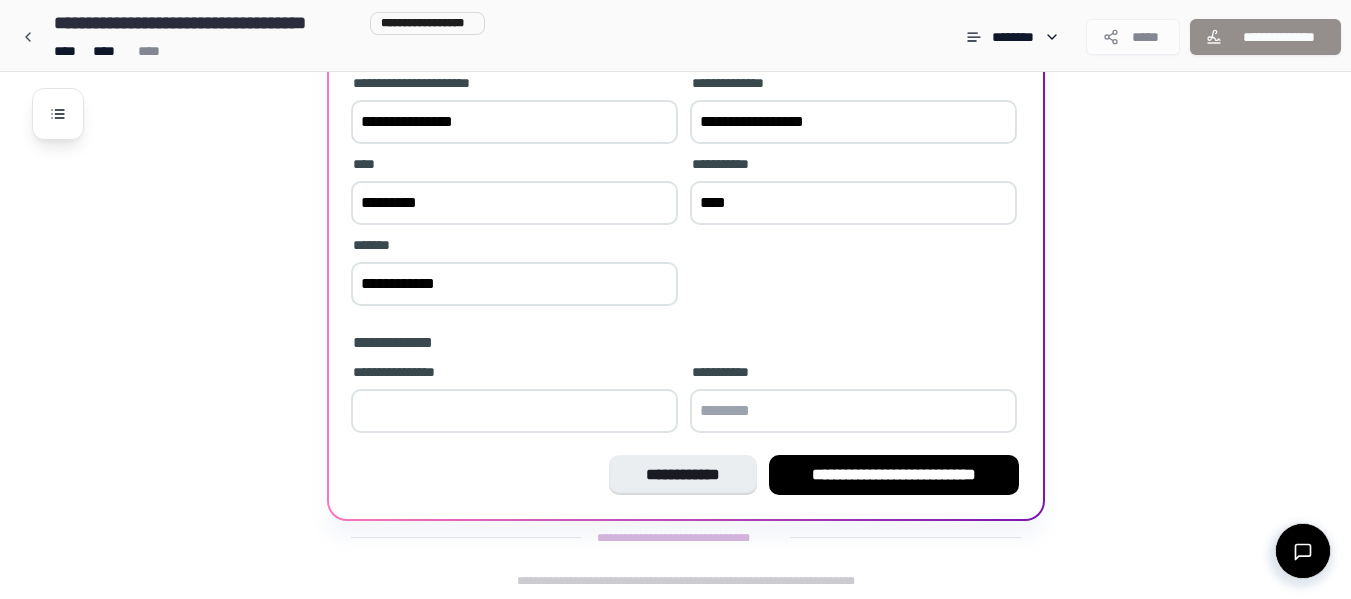 click at bounding box center [853, 411] 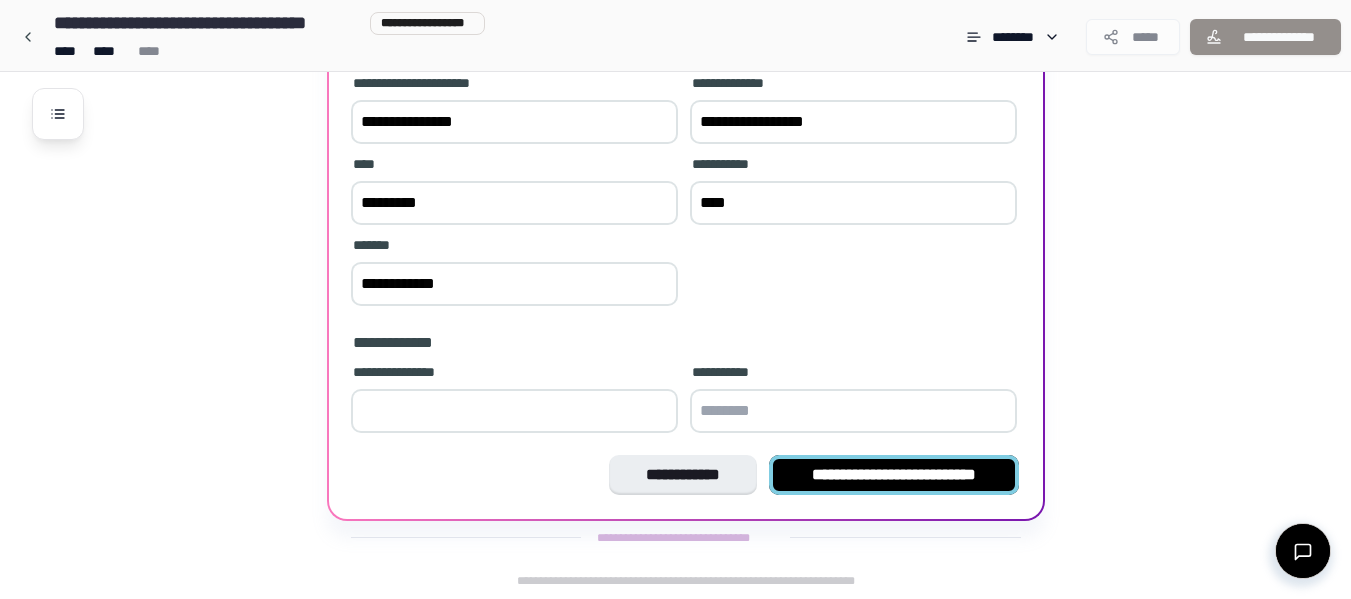 click on "**********" at bounding box center (894, 475) 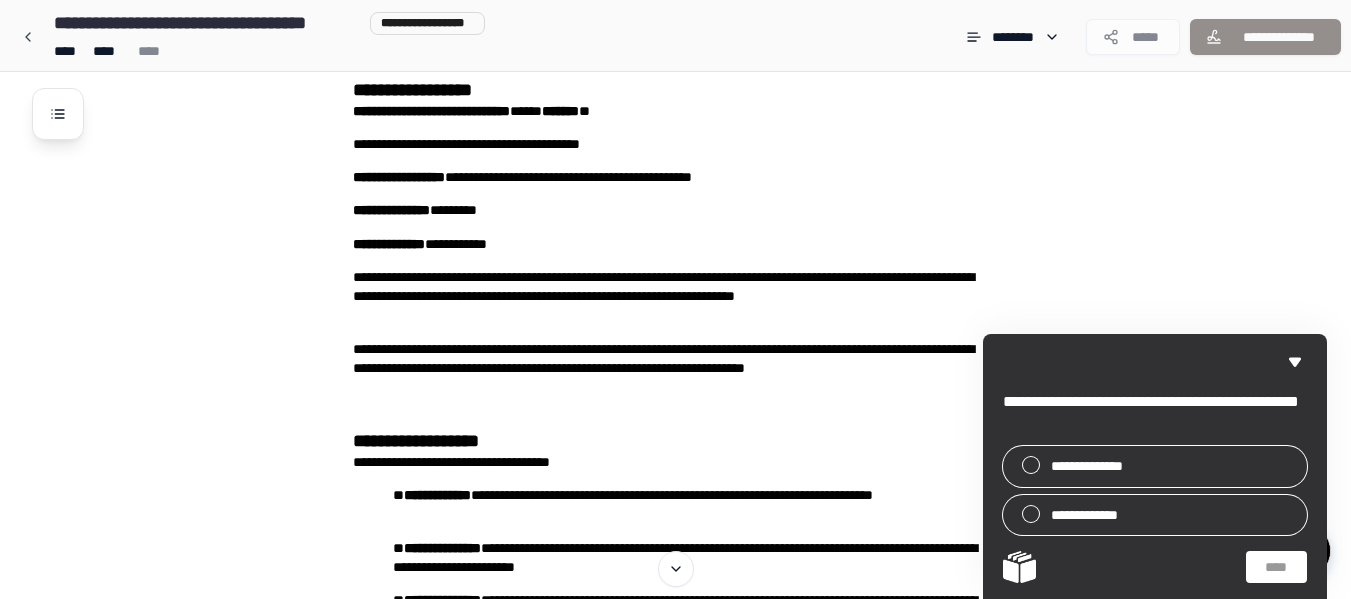 scroll, scrollTop: 70, scrollLeft: 0, axis: vertical 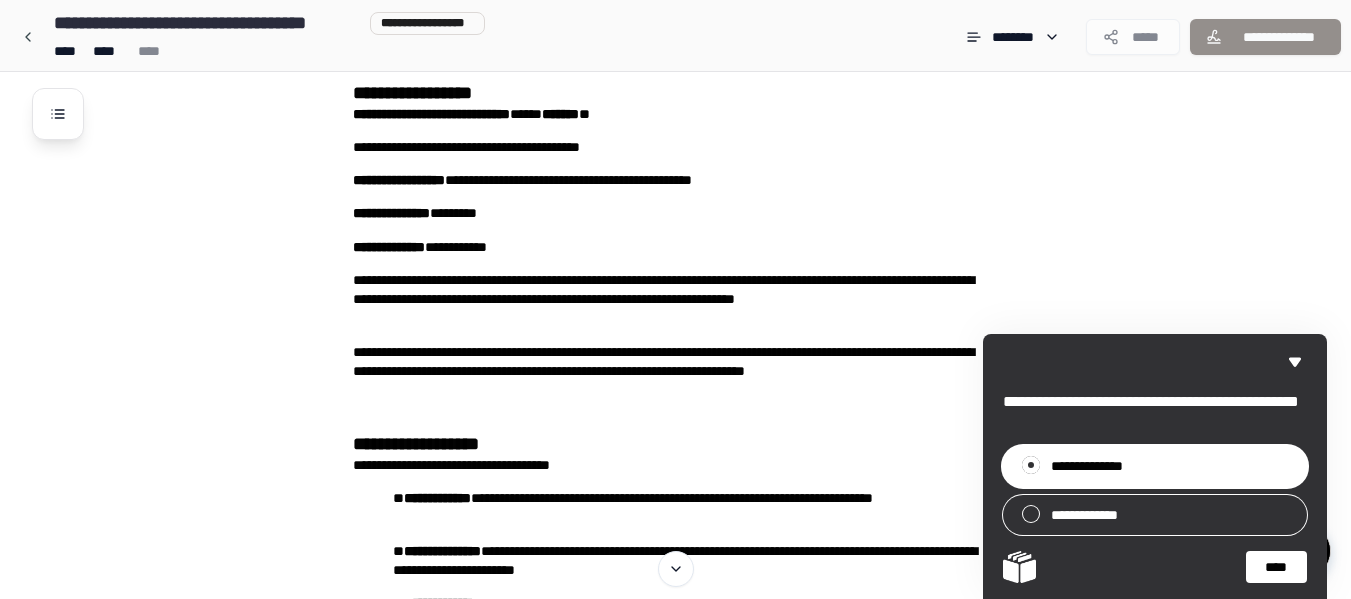 click on "****" at bounding box center (1276, 567) 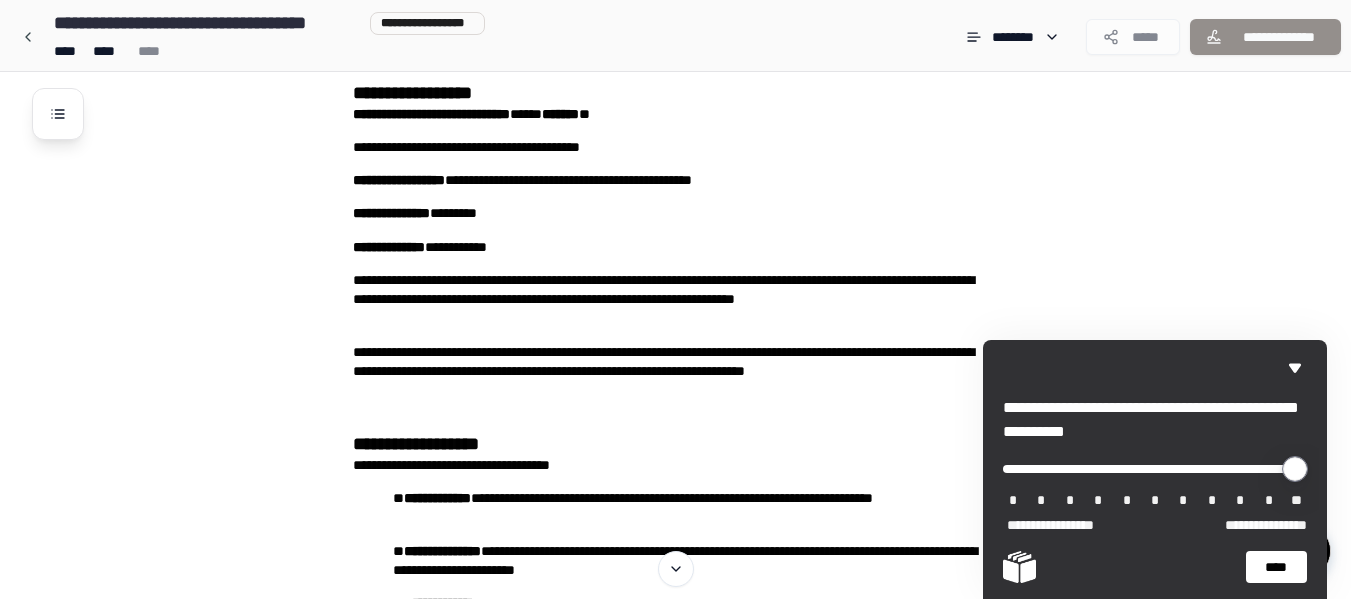 drag, startPoint x: 1187, startPoint y: 469, endPoint x: 1280, endPoint y: 476, distance: 93.26307 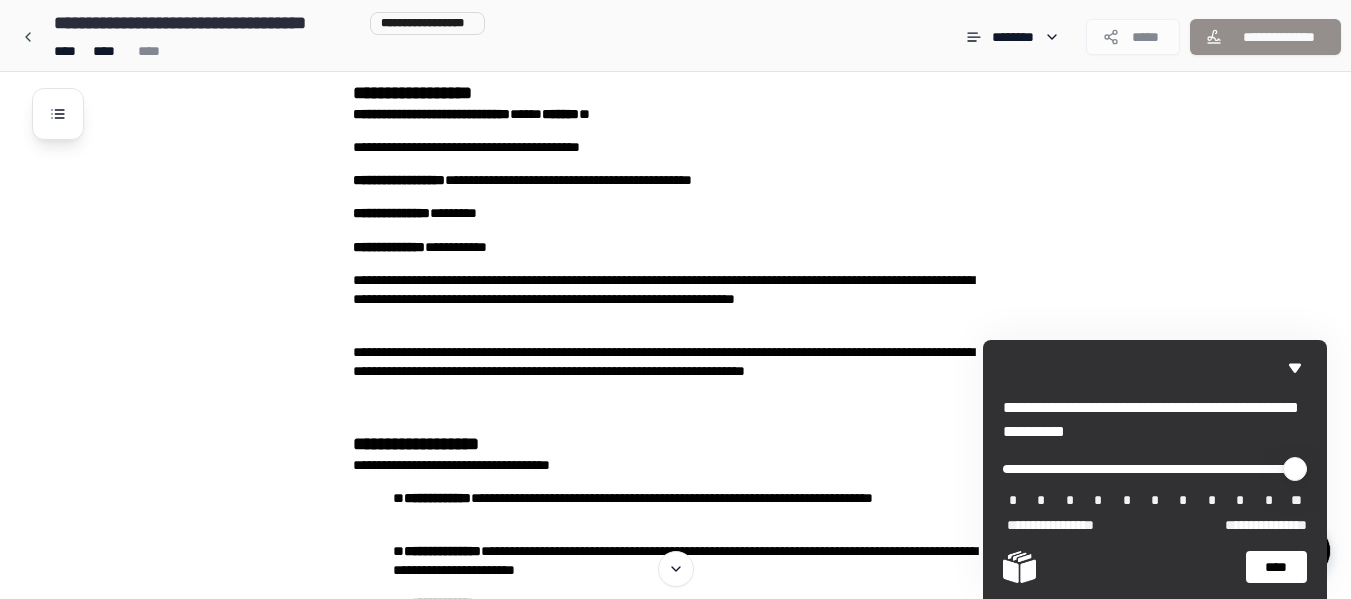 click on "****" at bounding box center [1276, 567] 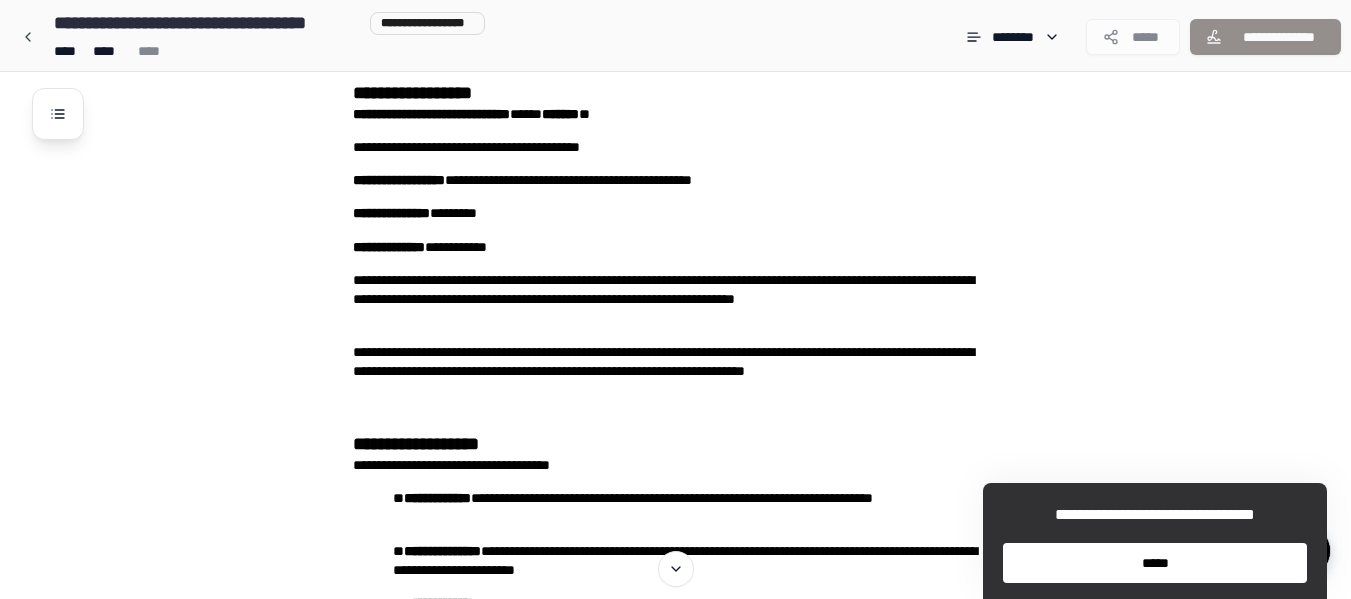 click on "*****" at bounding box center [1155, 563] 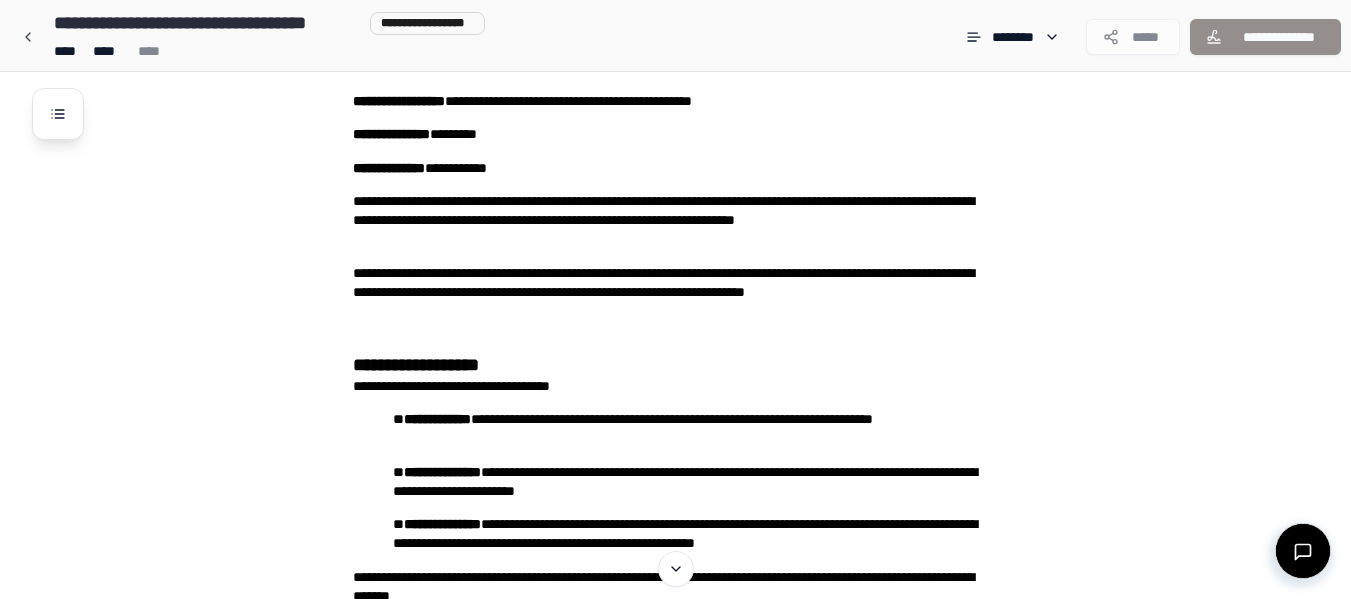 scroll, scrollTop: 0, scrollLeft: 0, axis: both 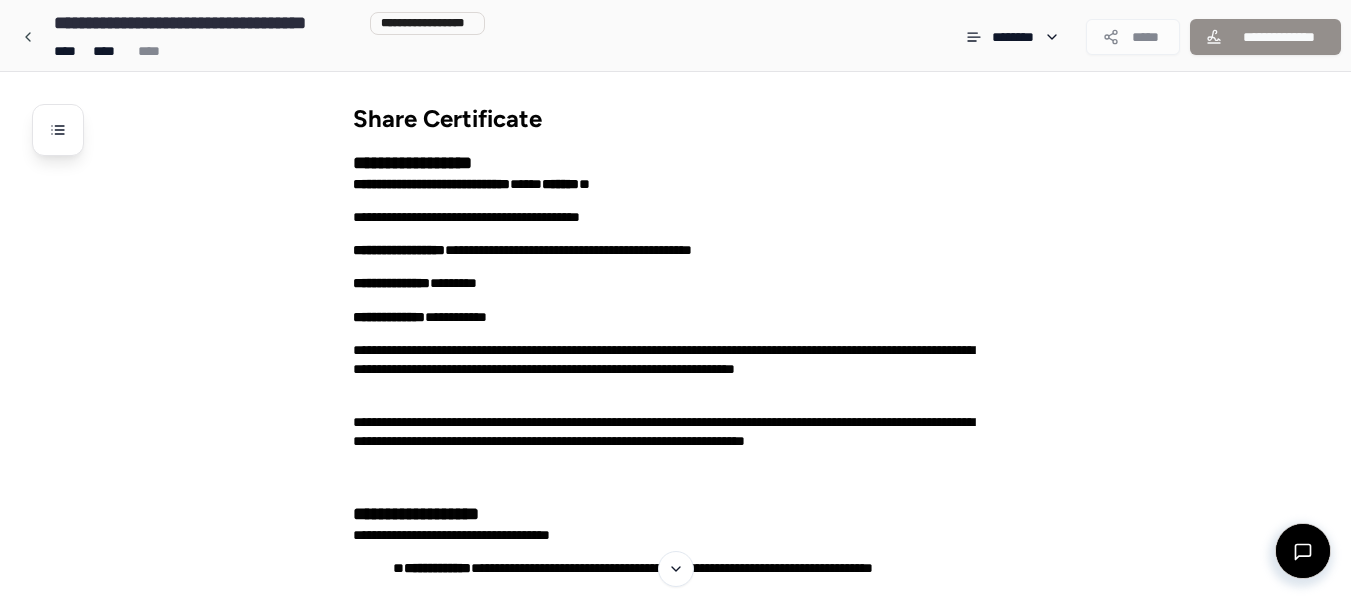 click on "**********" at bounding box center [1265, 37] 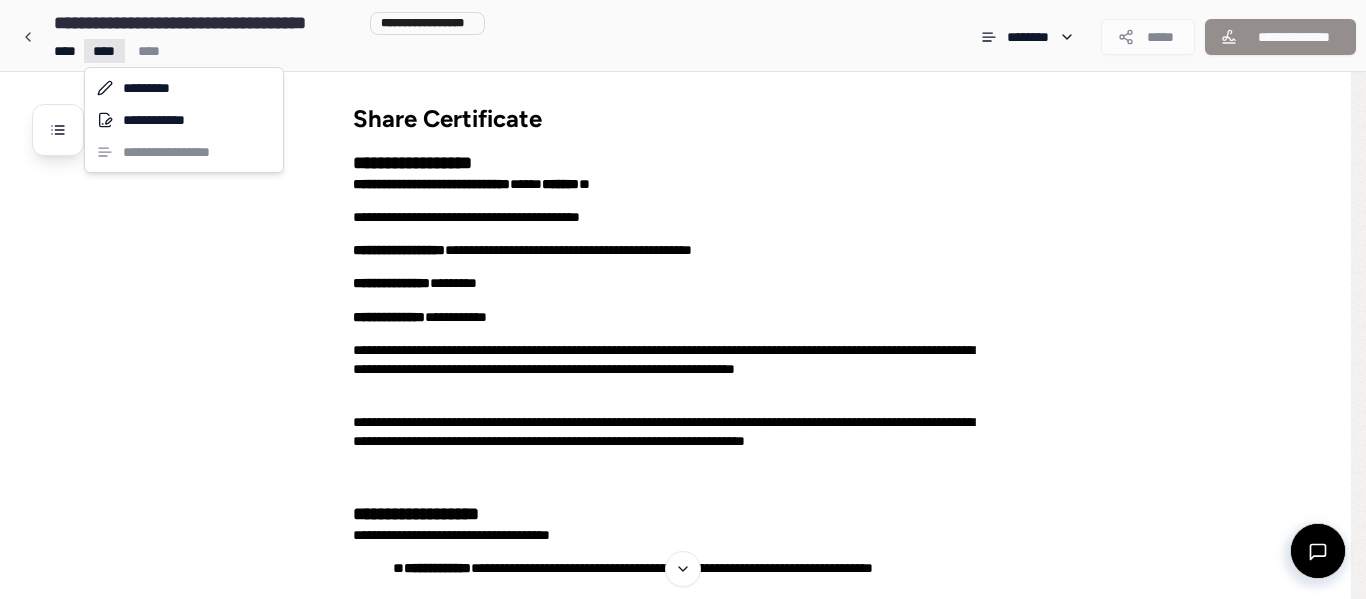 click on "**********" at bounding box center [675, 600] 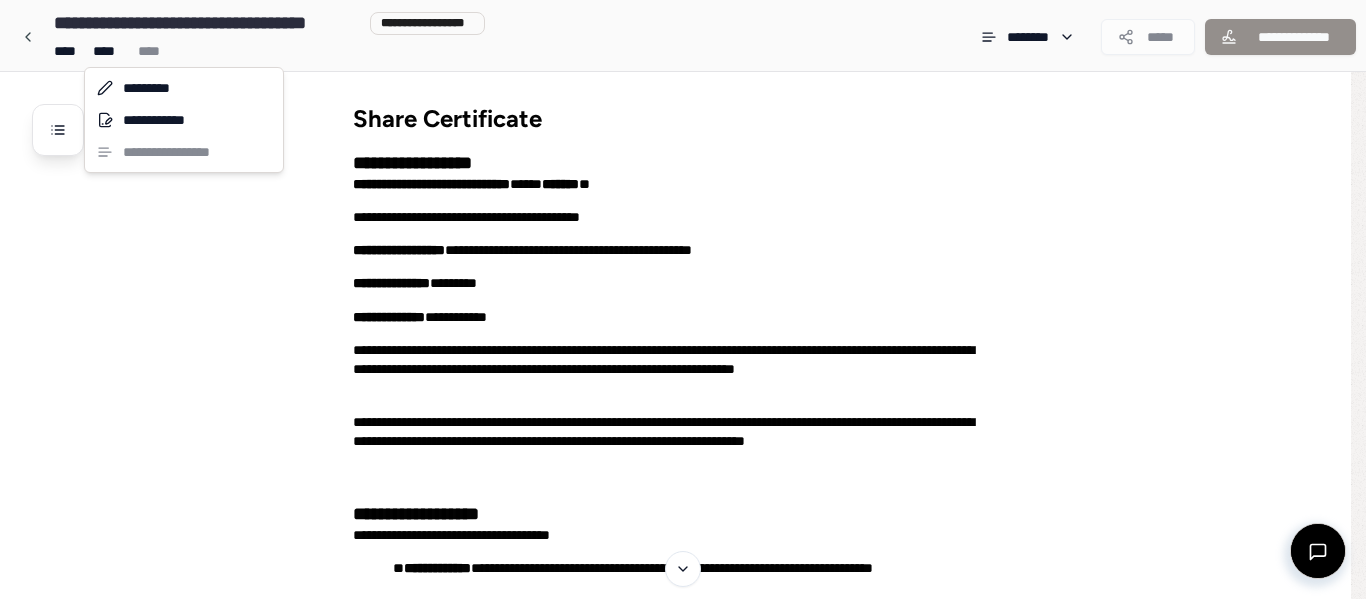 click on "**********" at bounding box center (683, 600) 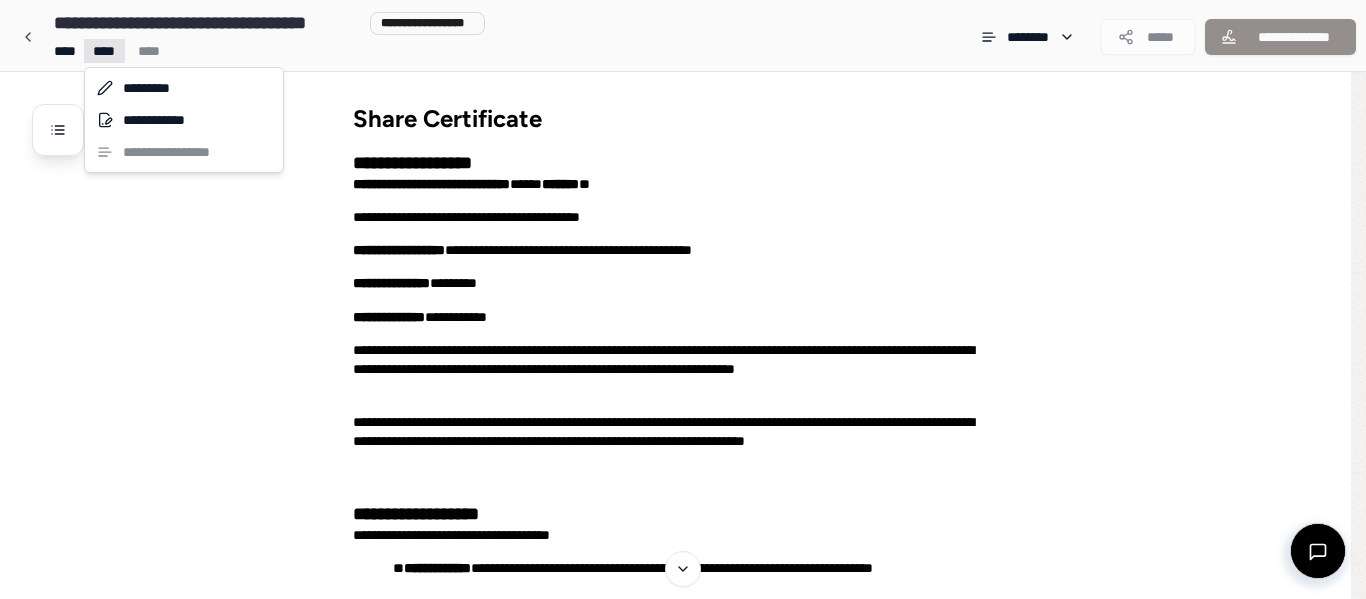 click on "**********" at bounding box center (675, 600) 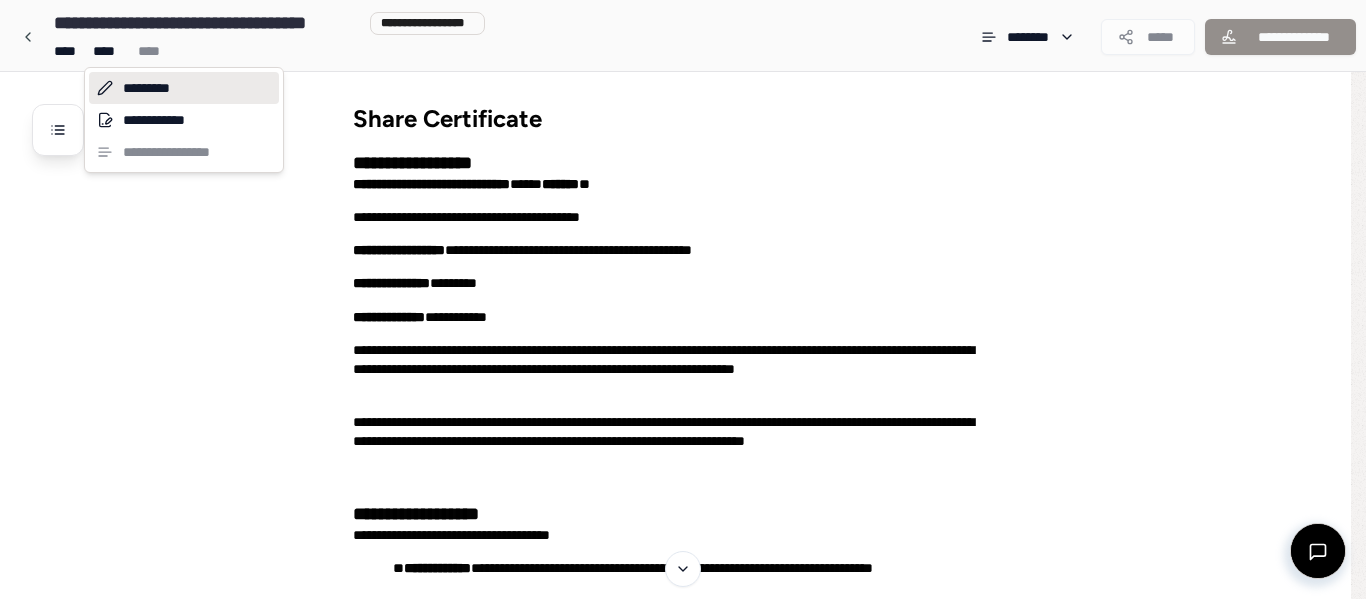 click on "*********" at bounding box center (184, 88) 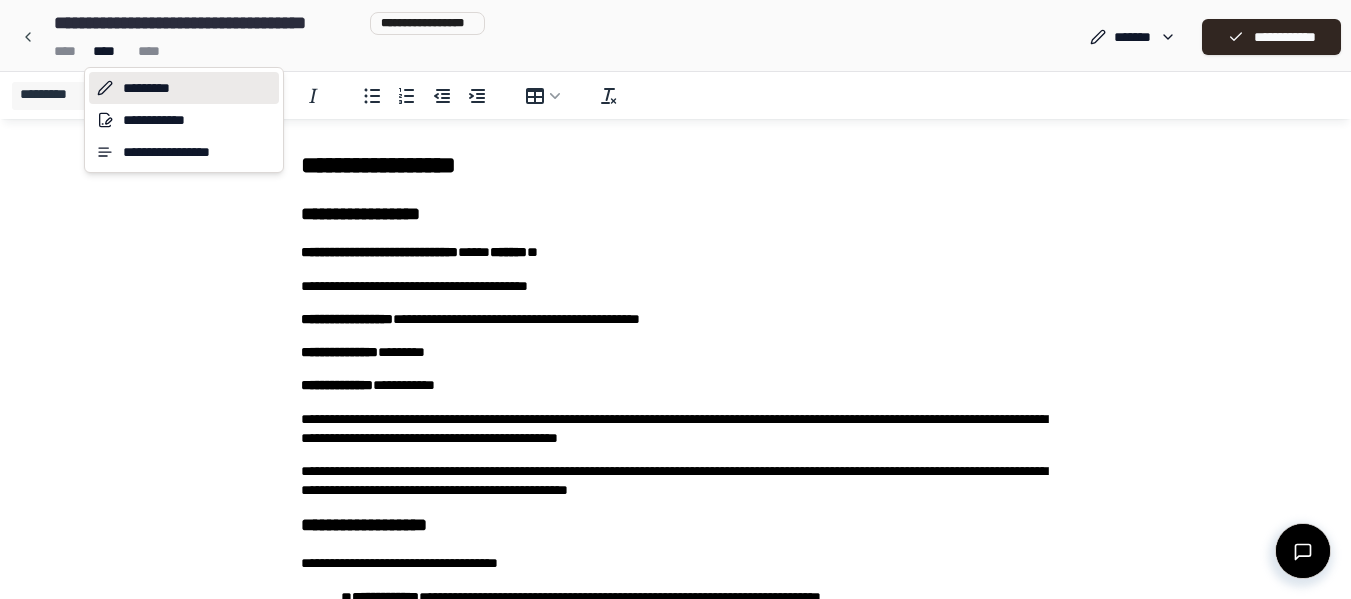 scroll, scrollTop: 0, scrollLeft: 0, axis: both 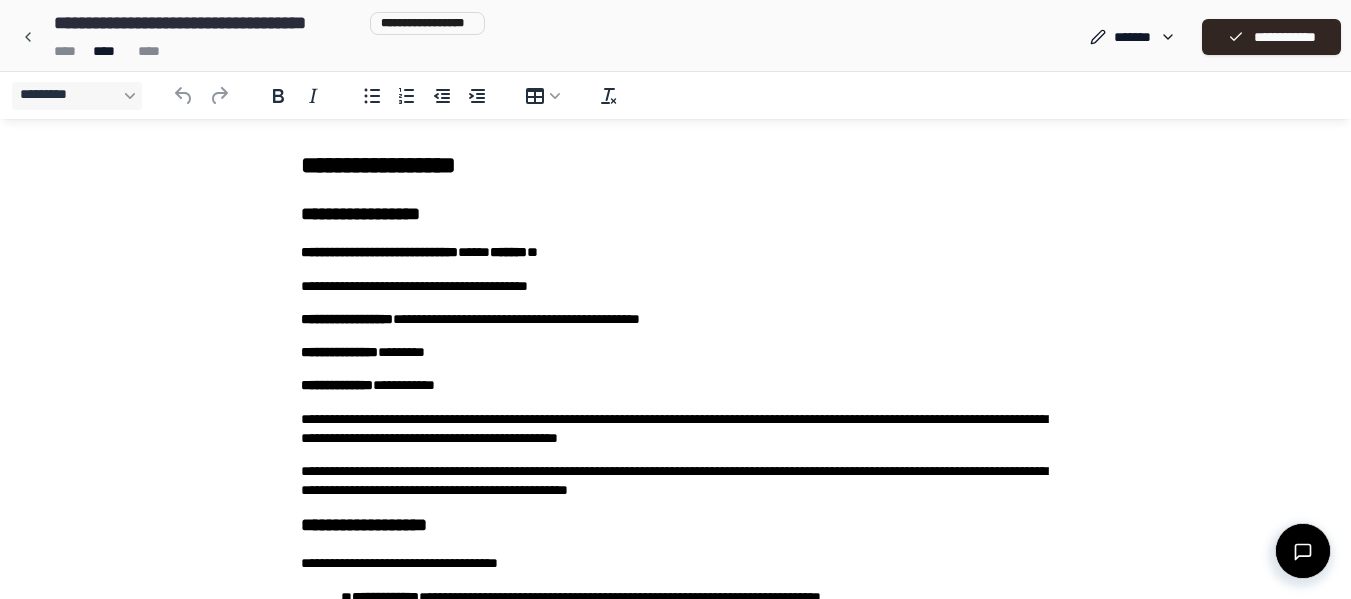 click on "**** **** ****" at bounding box center [265, 51] 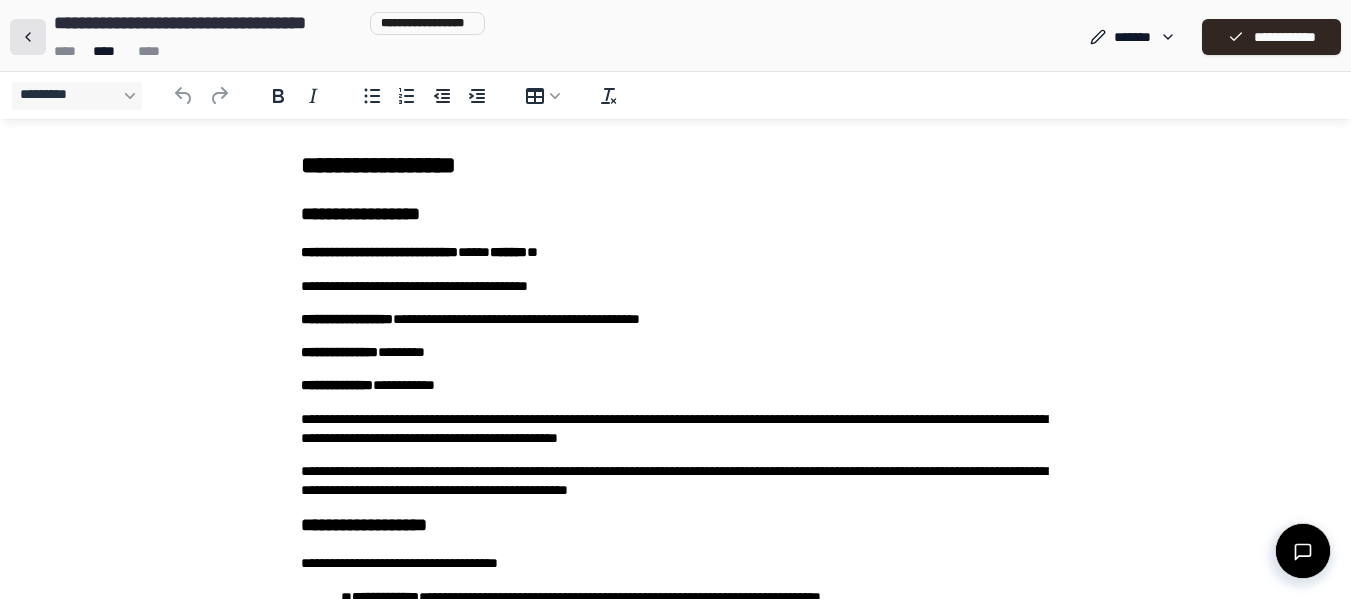 click at bounding box center (28, 37) 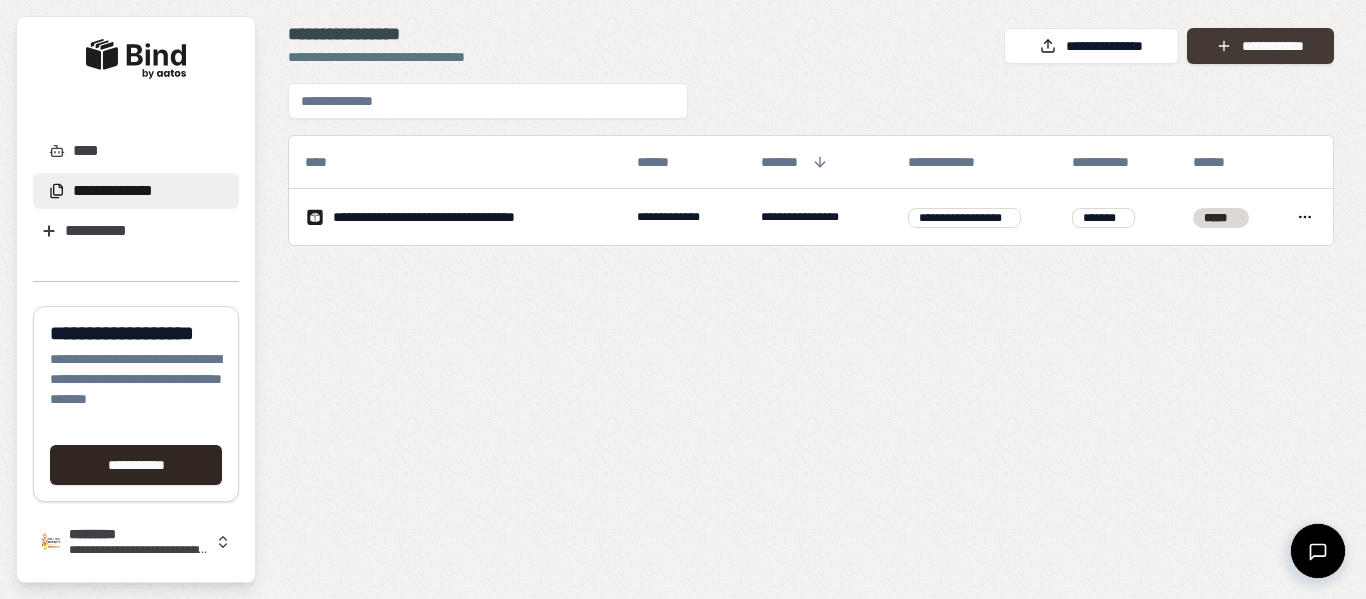 click on "**********" at bounding box center (1260, 46) 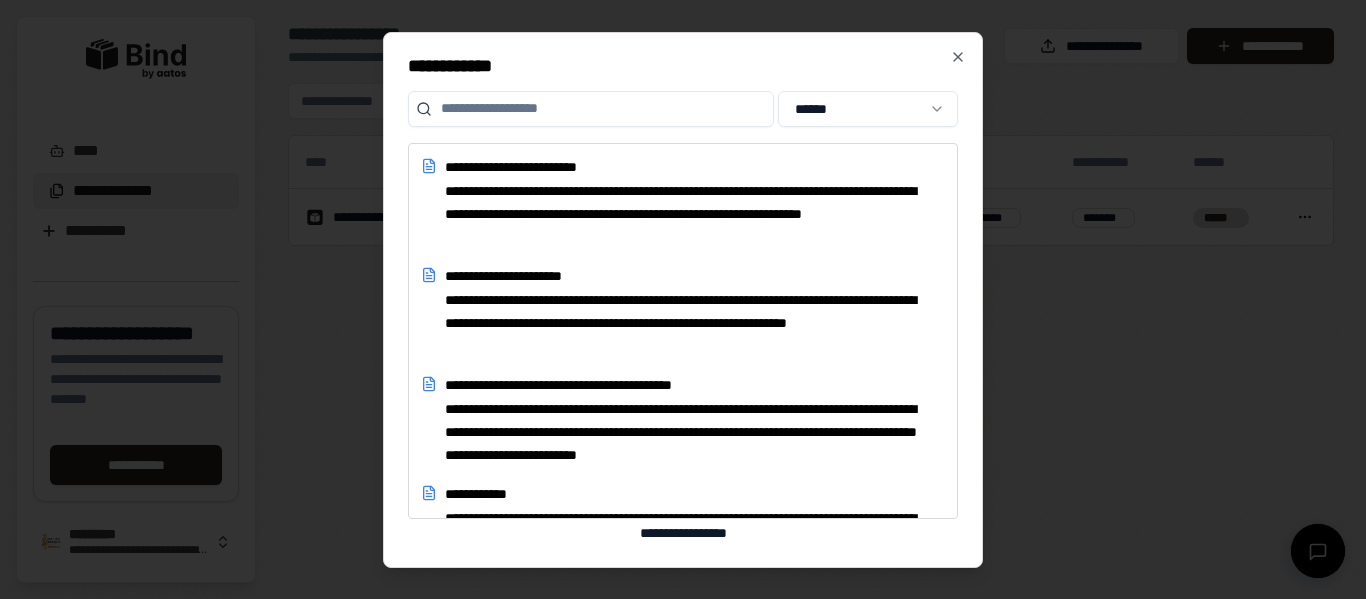 click on "**********" at bounding box center (683, 331) 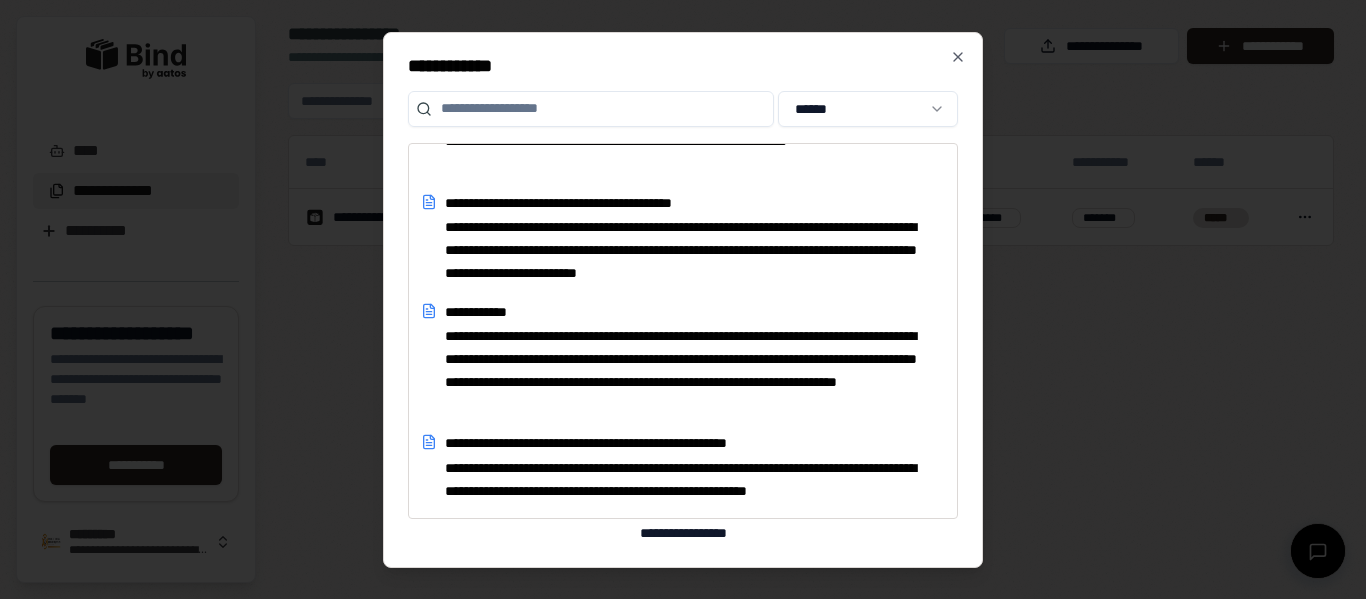 scroll, scrollTop: 200, scrollLeft: 0, axis: vertical 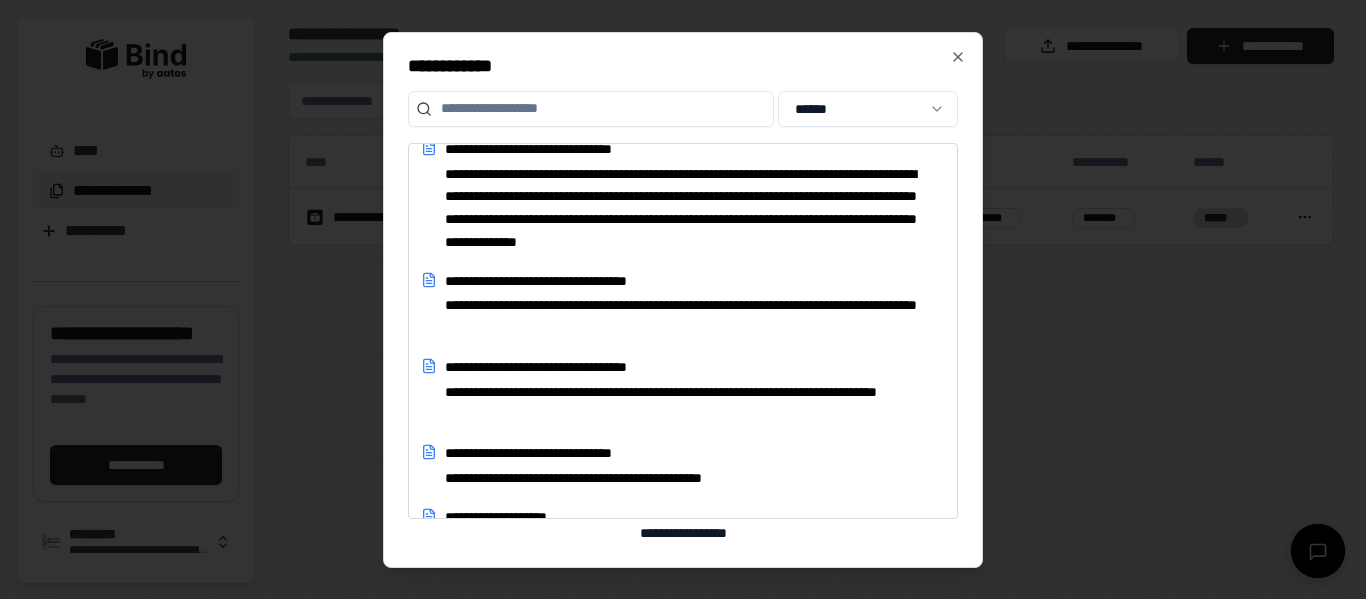 click at bounding box center [591, 109] 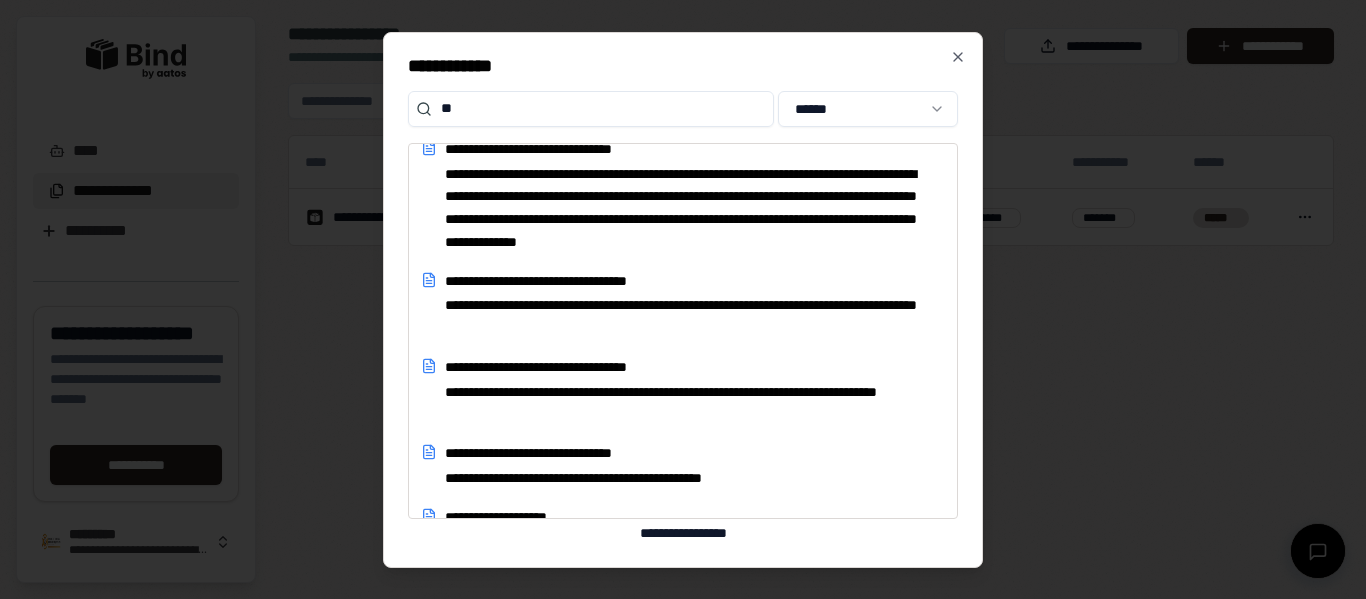 type on "*" 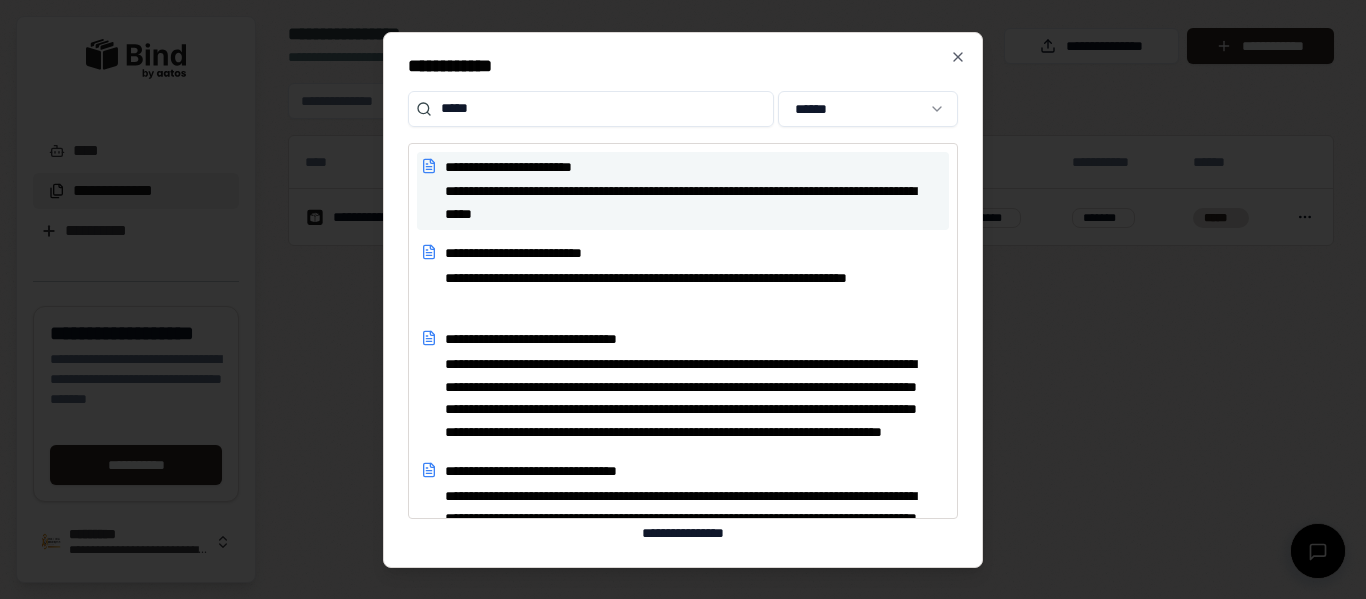 type on "*****" 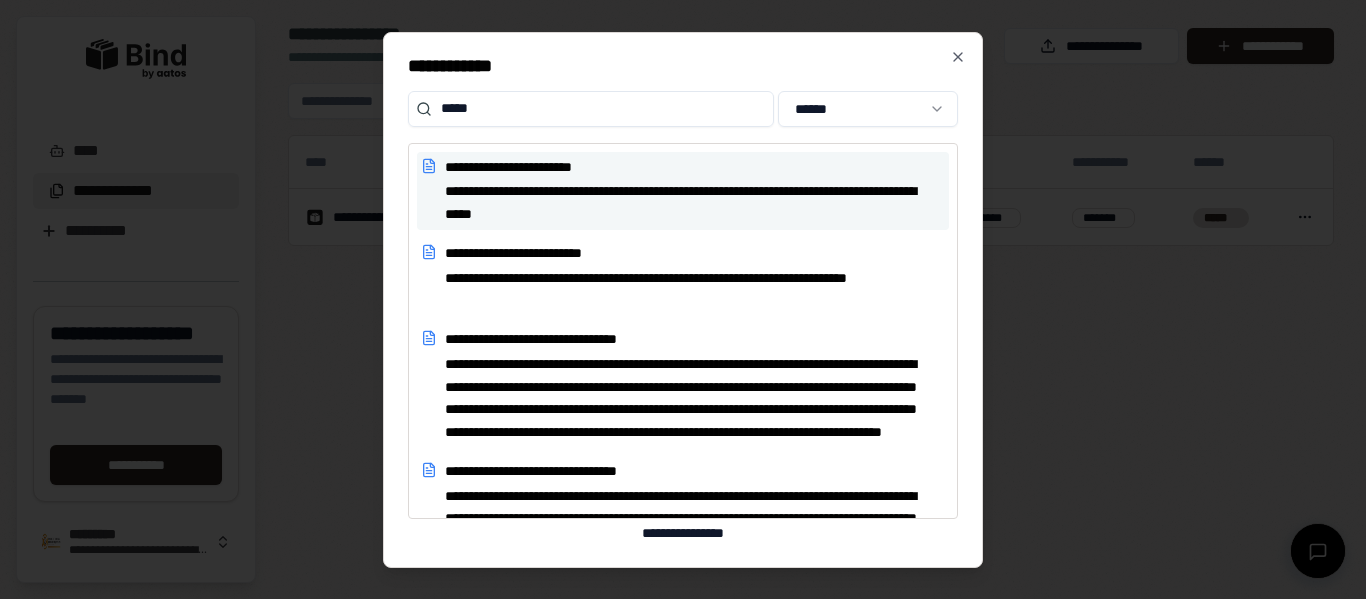 click on "**********" at bounding box center (687, 203) 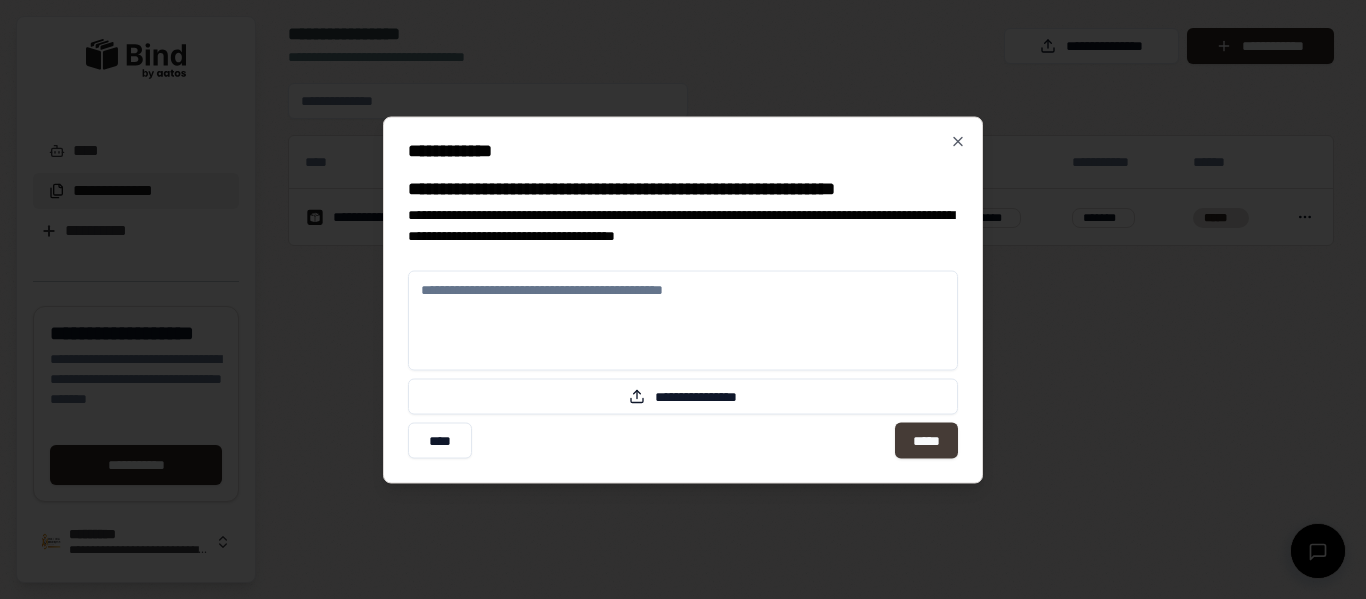click on "*****" at bounding box center (926, 440) 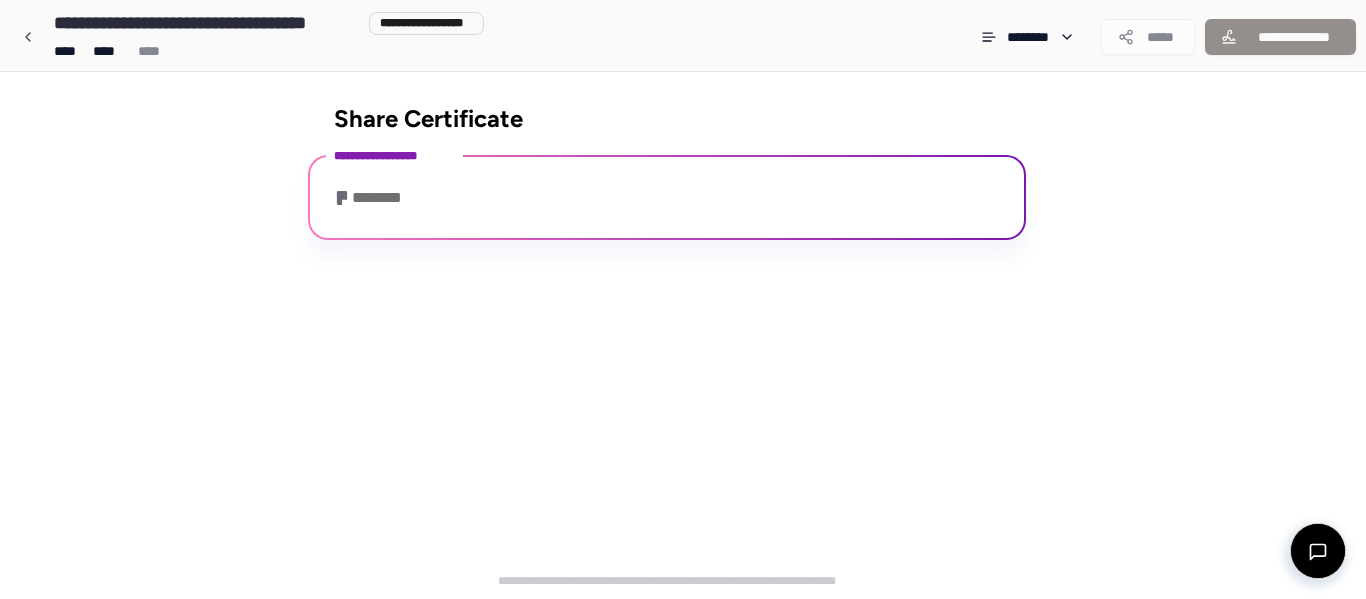click on "**********" at bounding box center (667, 197) 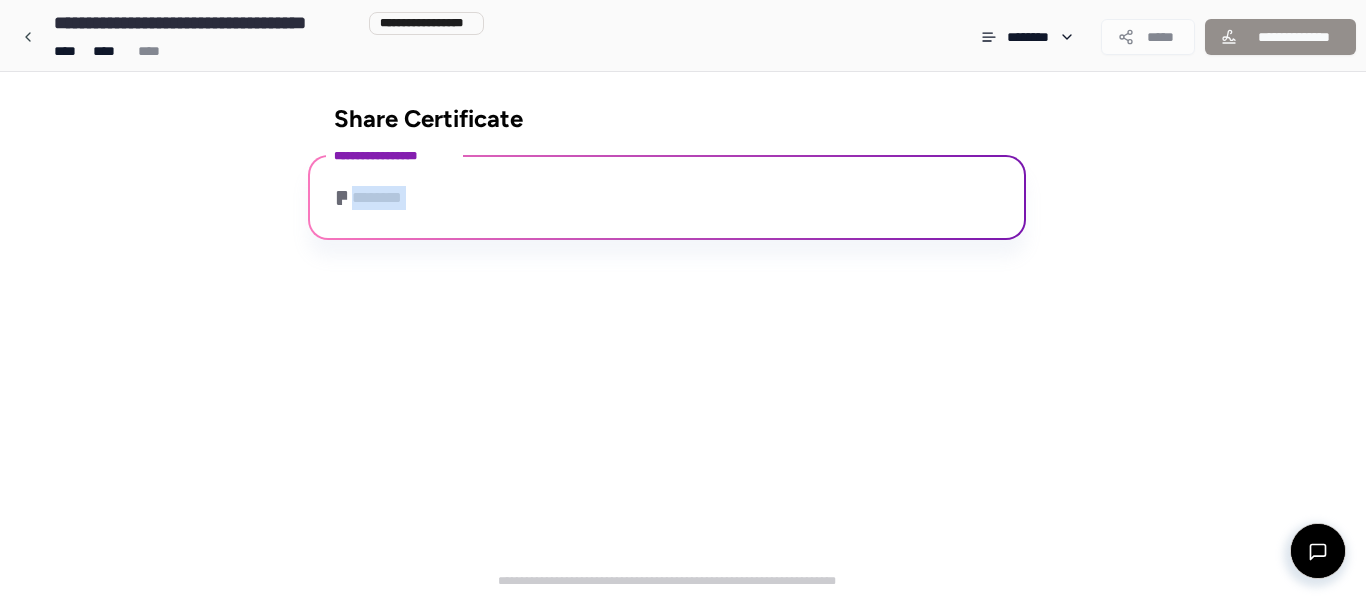 click on "**********" at bounding box center [667, 197] 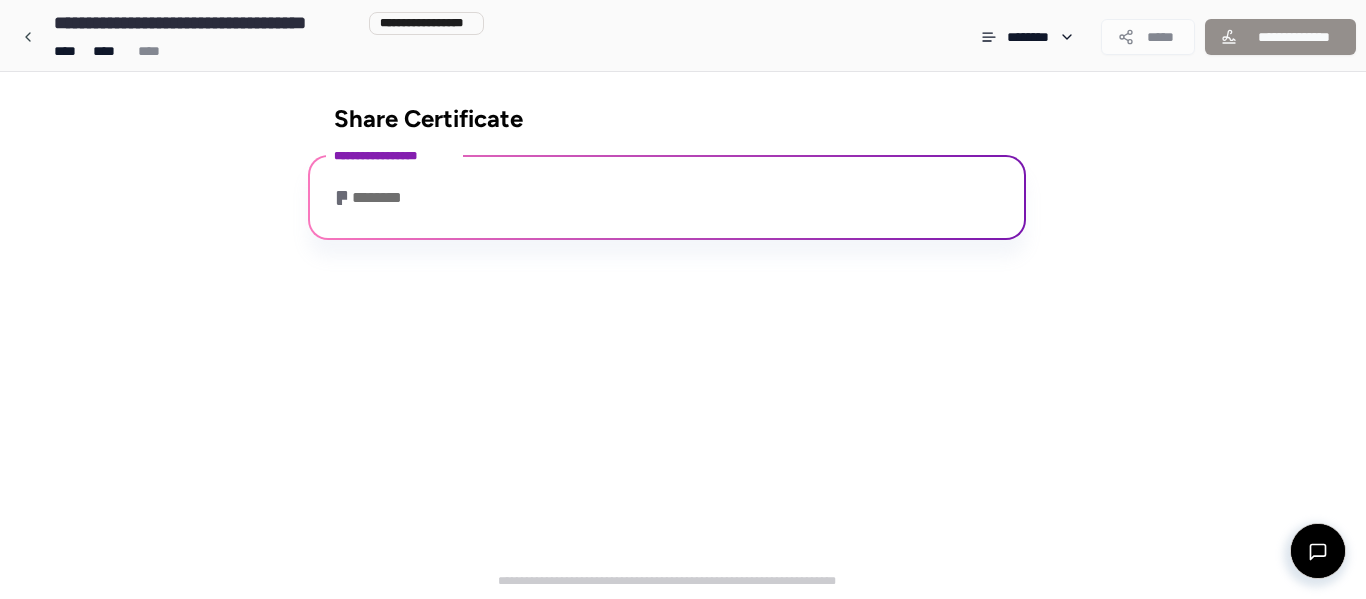click 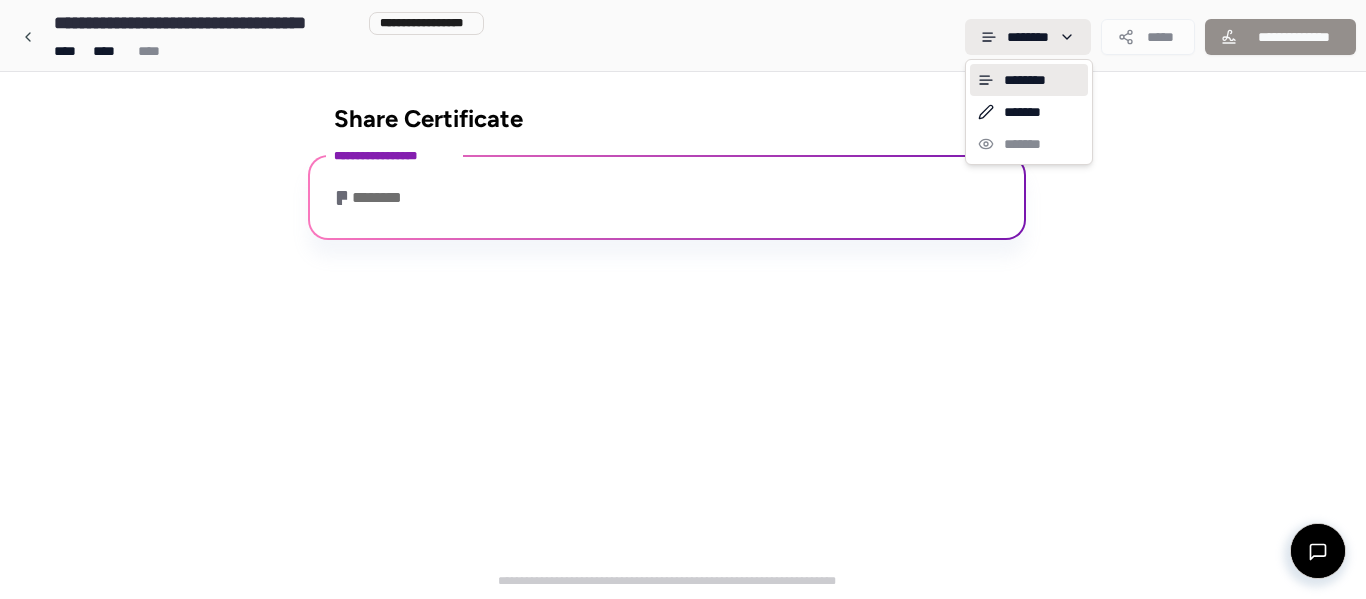 click on "**********" at bounding box center (683, 299) 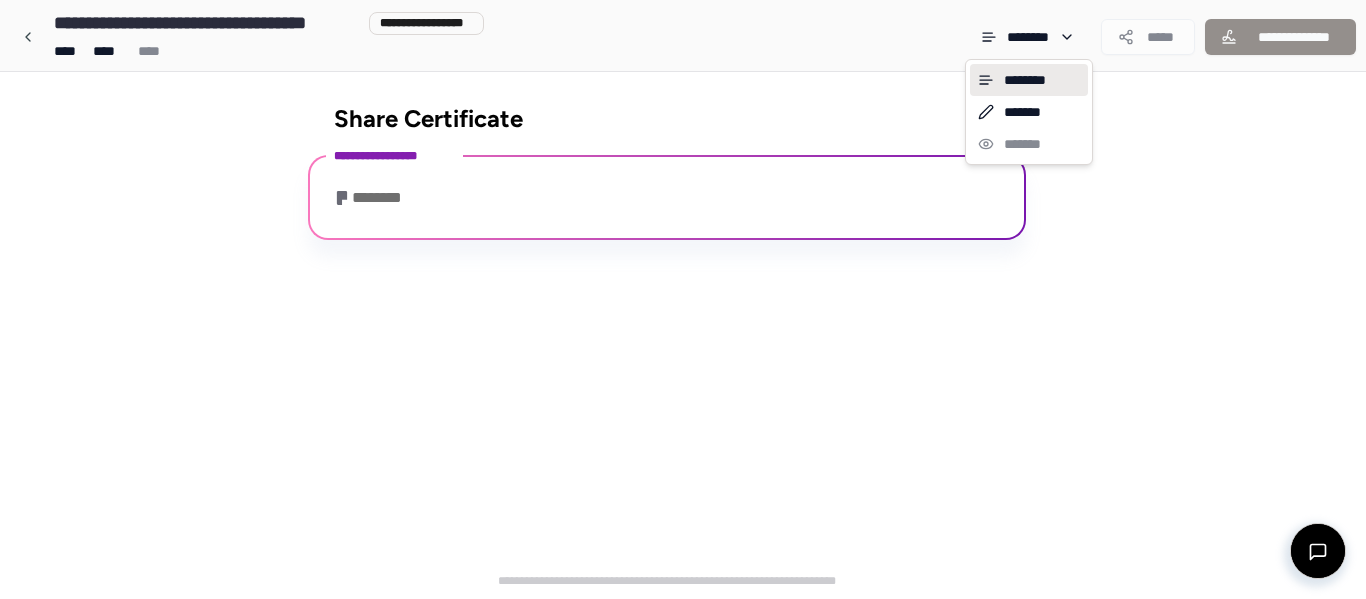 click on "********" at bounding box center [1029, 80] 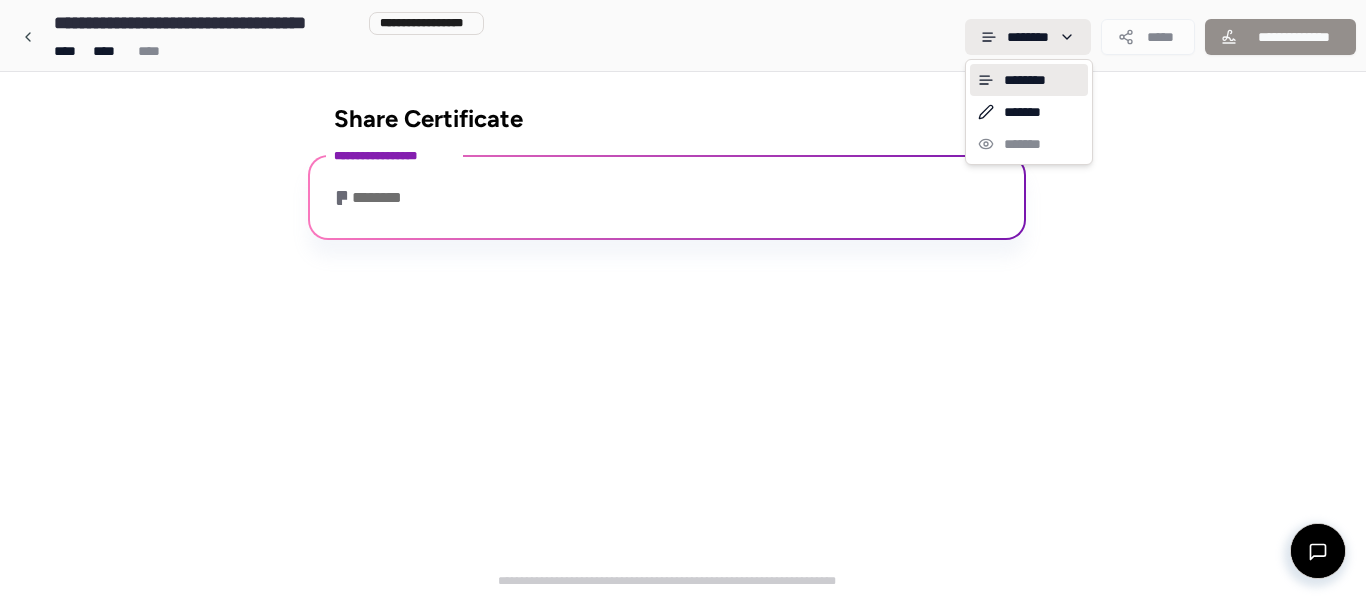 click on "**********" at bounding box center [683, 299] 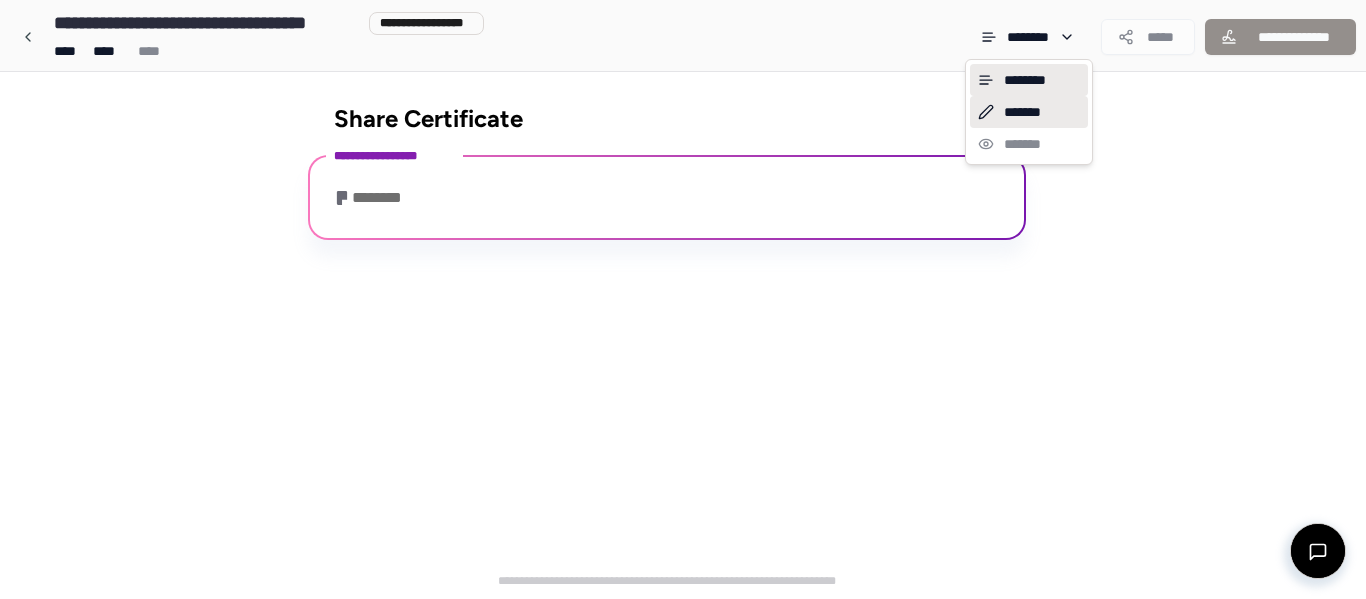 click on "*******" at bounding box center [1029, 112] 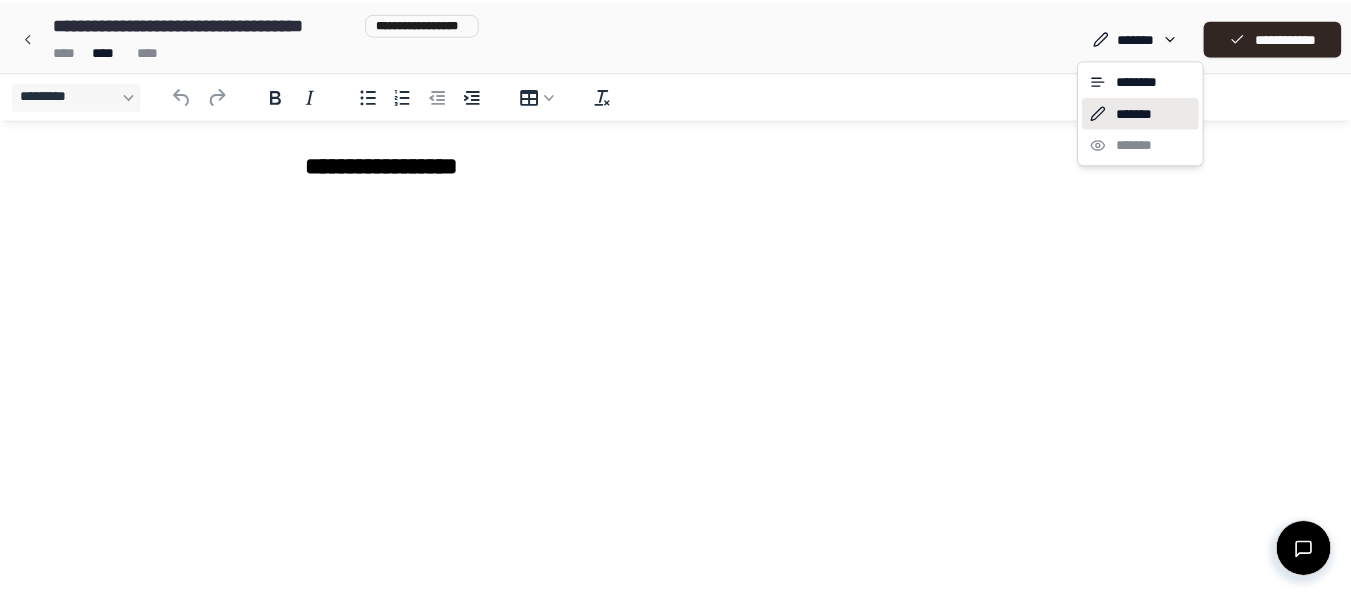 scroll, scrollTop: 0, scrollLeft: 0, axis: both 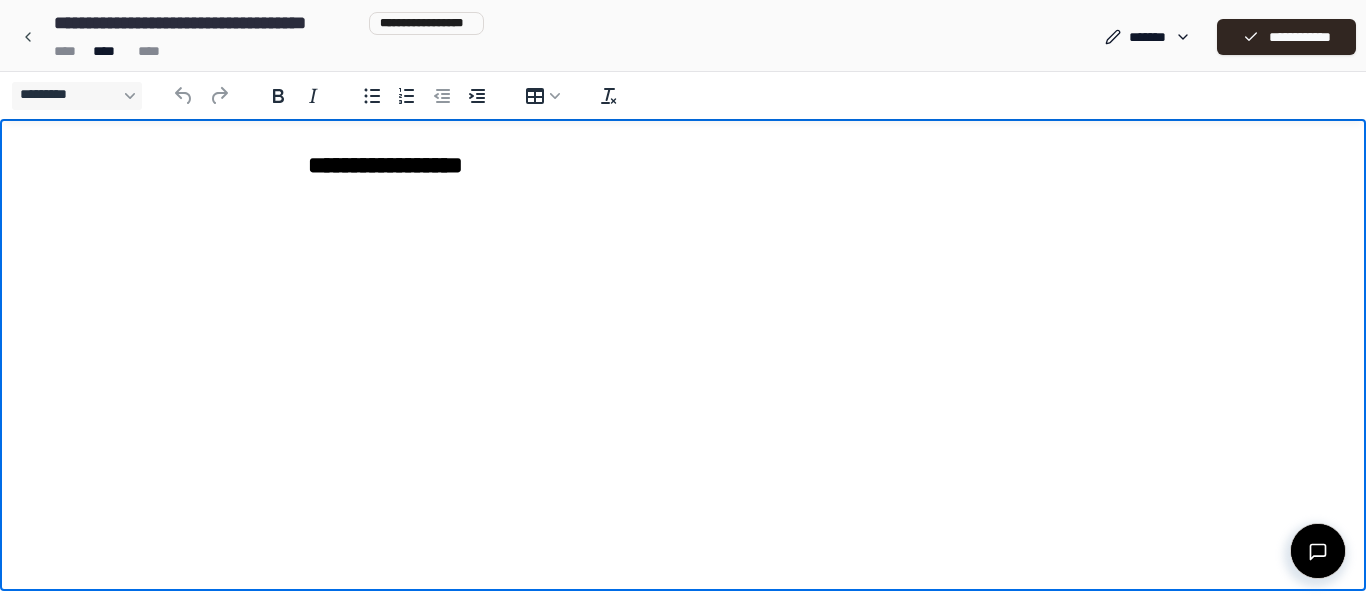 click on "**********" at bounding box center [683, 169] 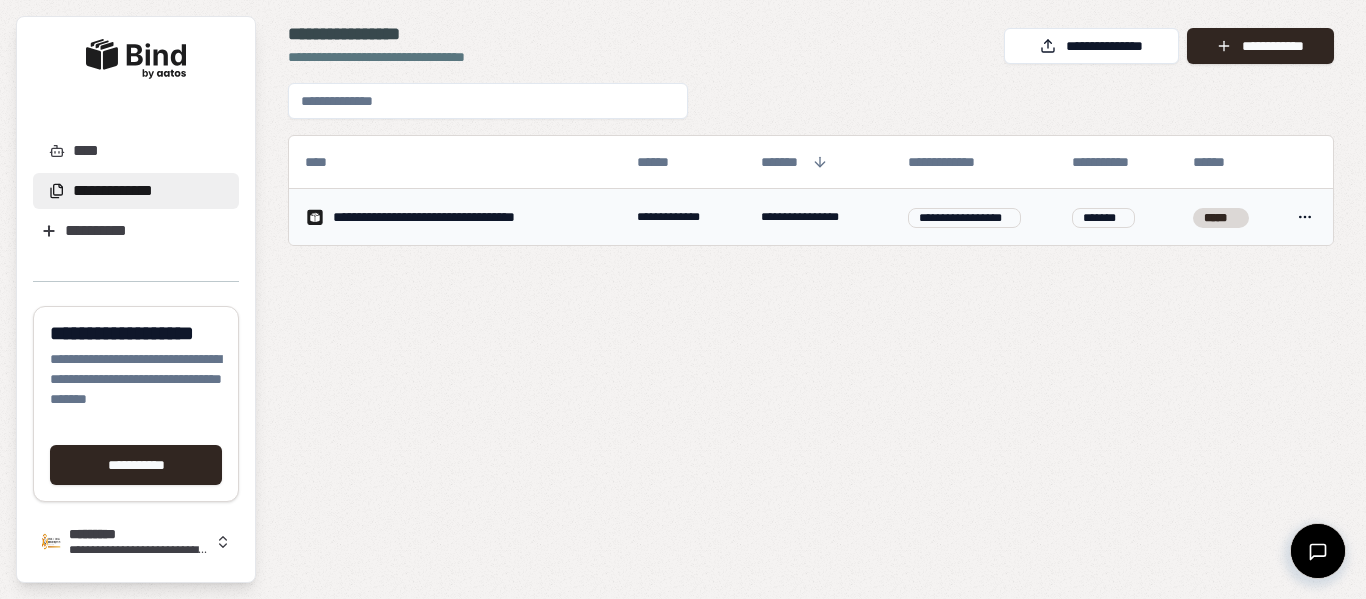 click on "*******" at bounding box center [1103, 218] 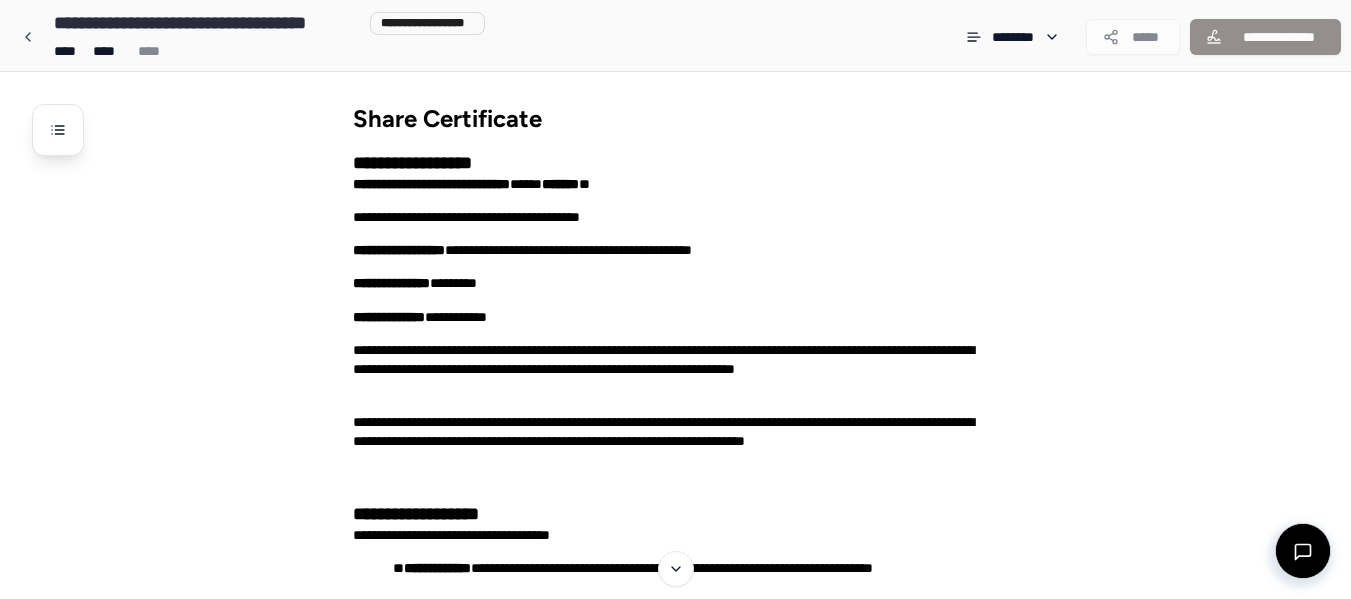 click on "**********" at bounding box center [701, 636] 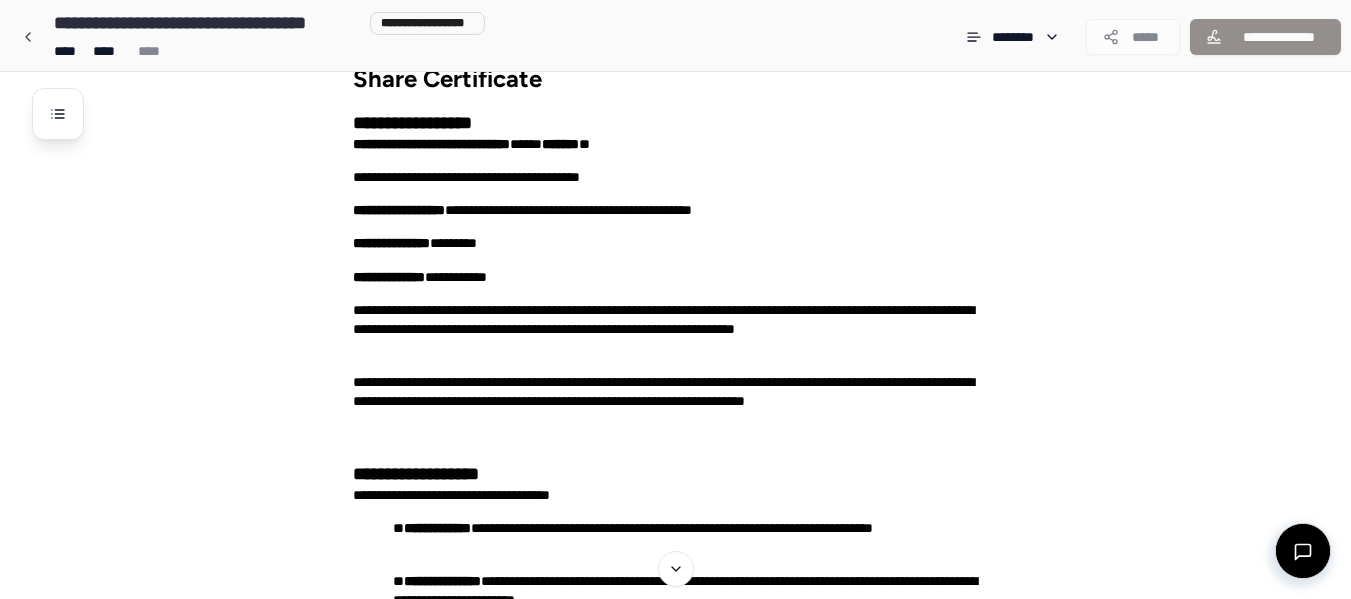 scroll, scrollTop: 160, scrollLeft: 0, axis: vertical 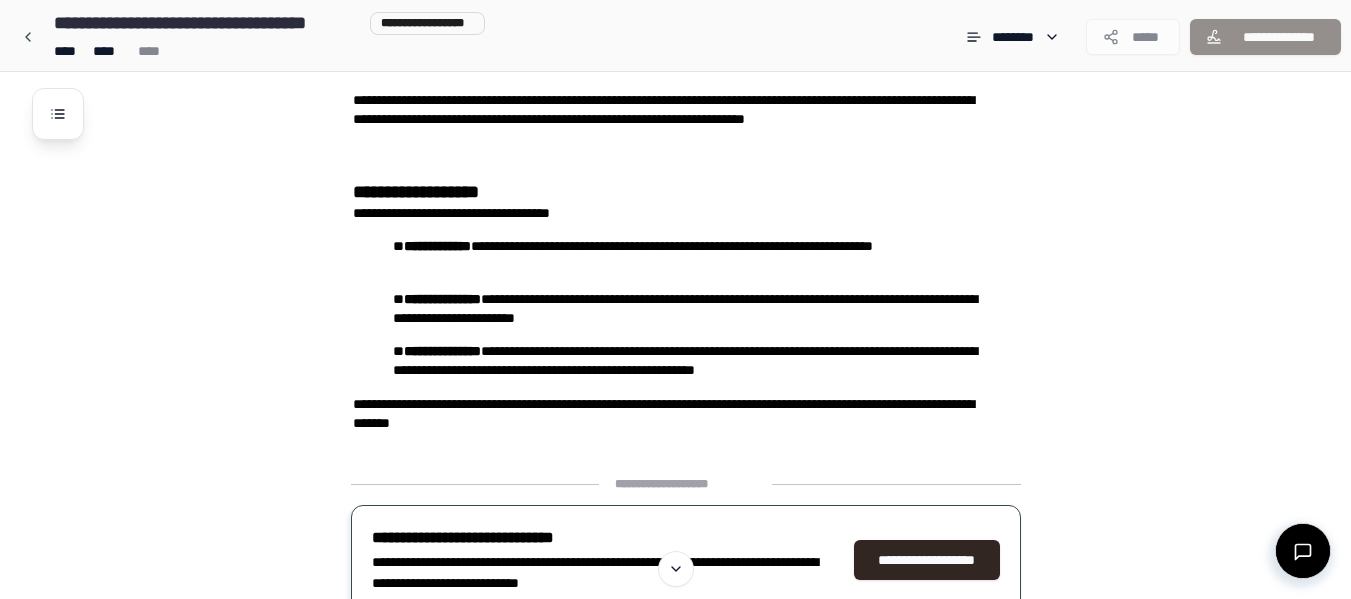 click on "**********" at bounding box center (1265, 37) 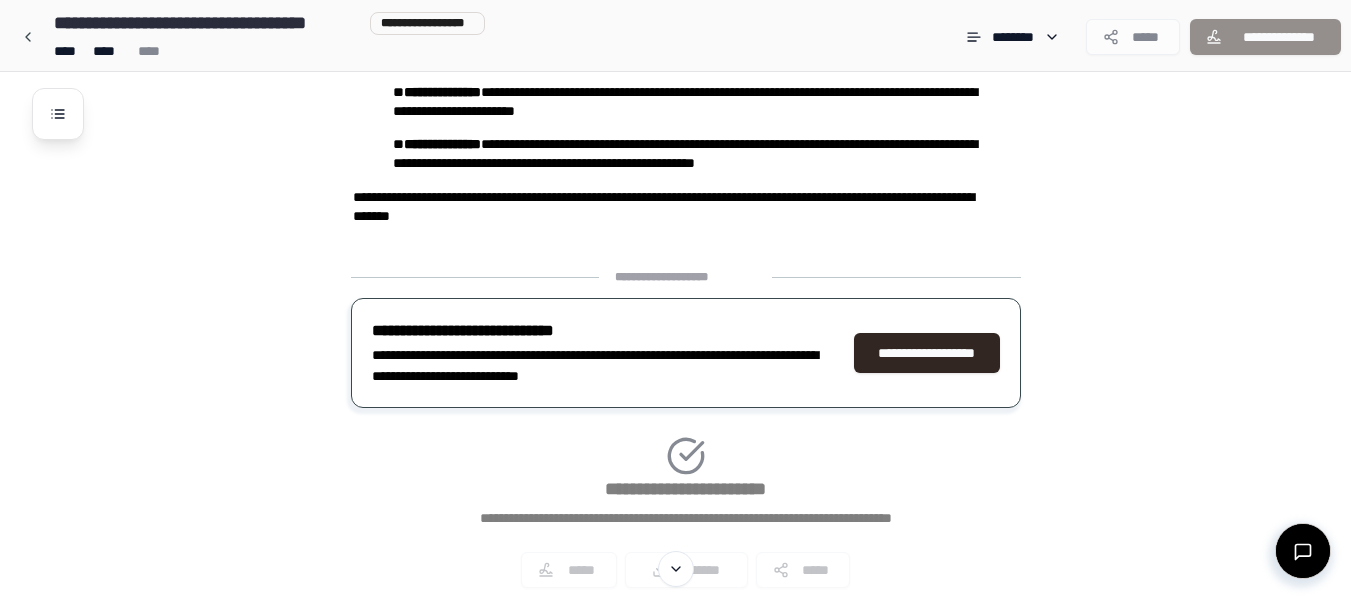scroll, scrollTop: 602, scrollLeft: 0, axis: vertical 